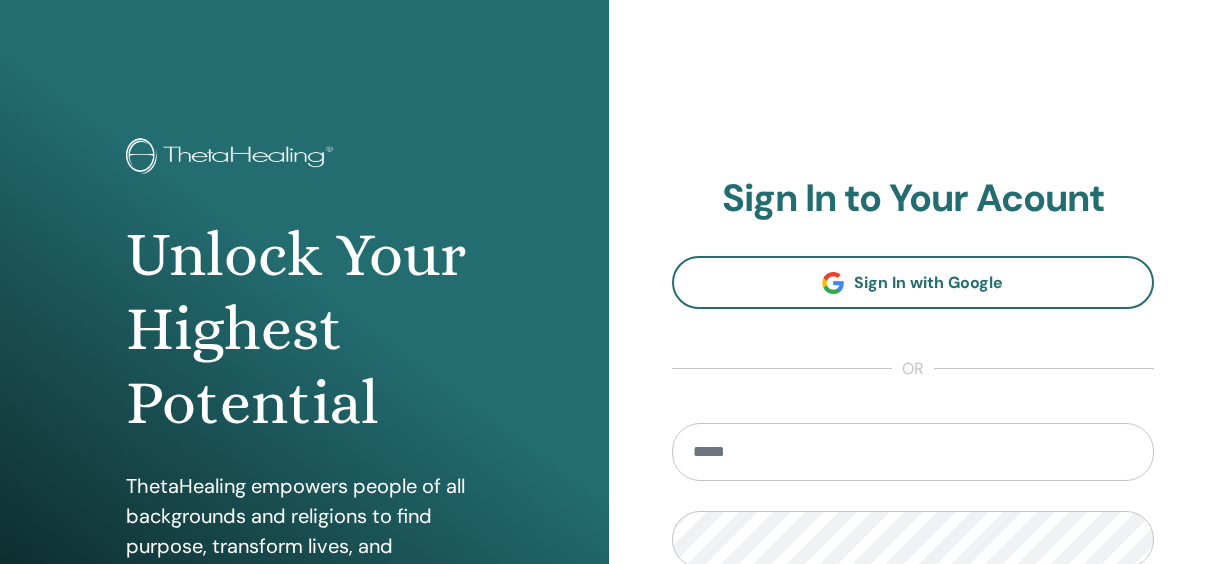 scroll, scrollTop: 0, scrollLeft: 0, axis: both 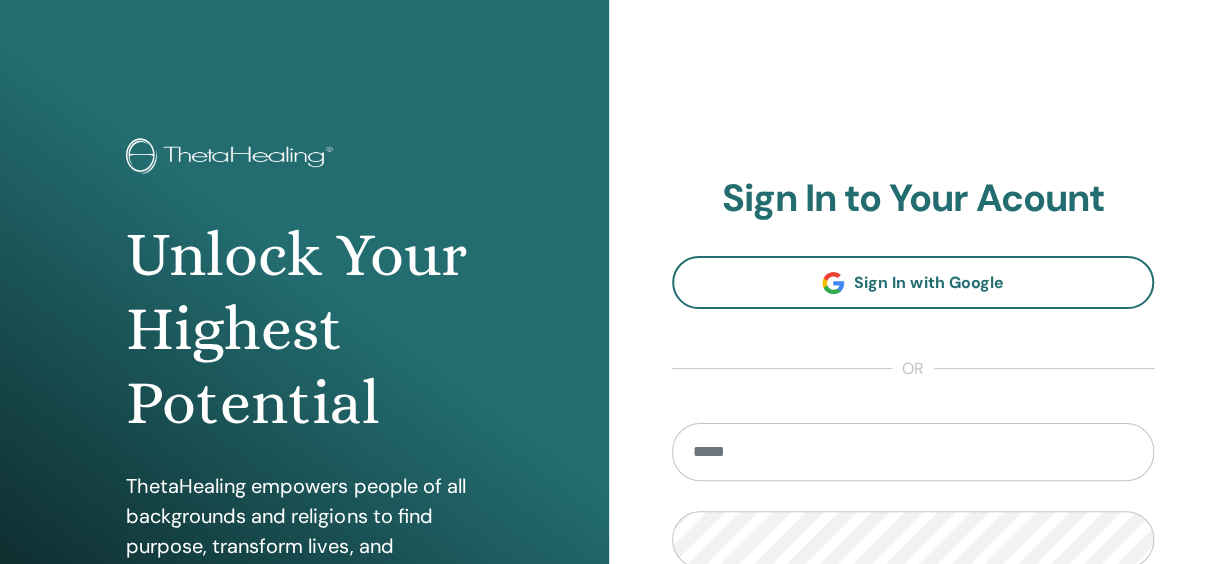 click at bounding box center (913, 452) 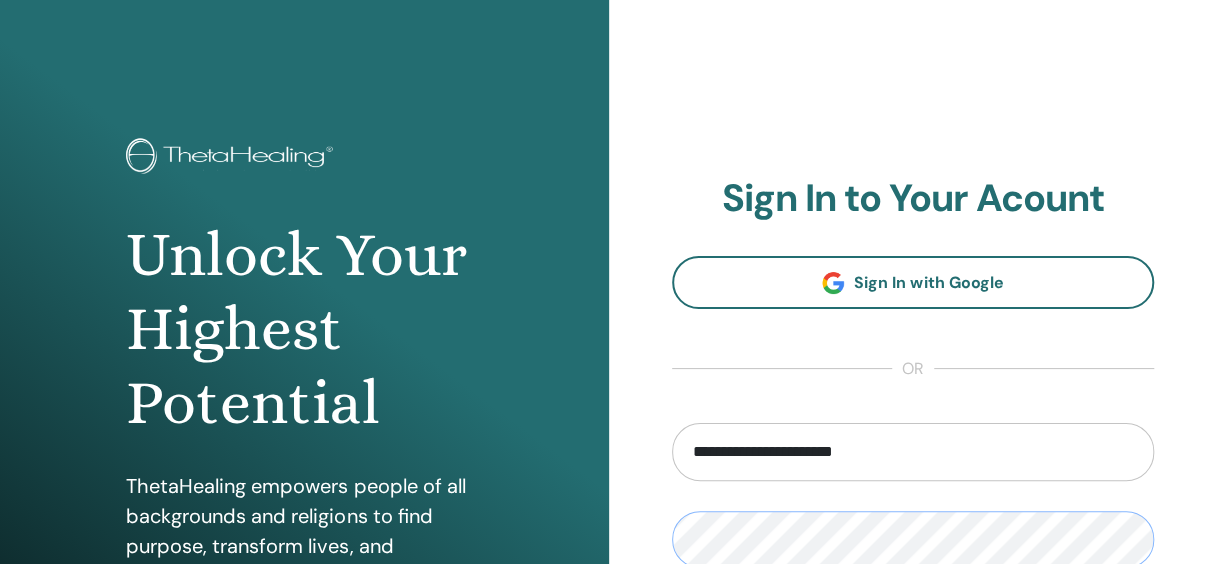 scroll, scrollTop: 200, scrollLeft: 0, axis: vertical 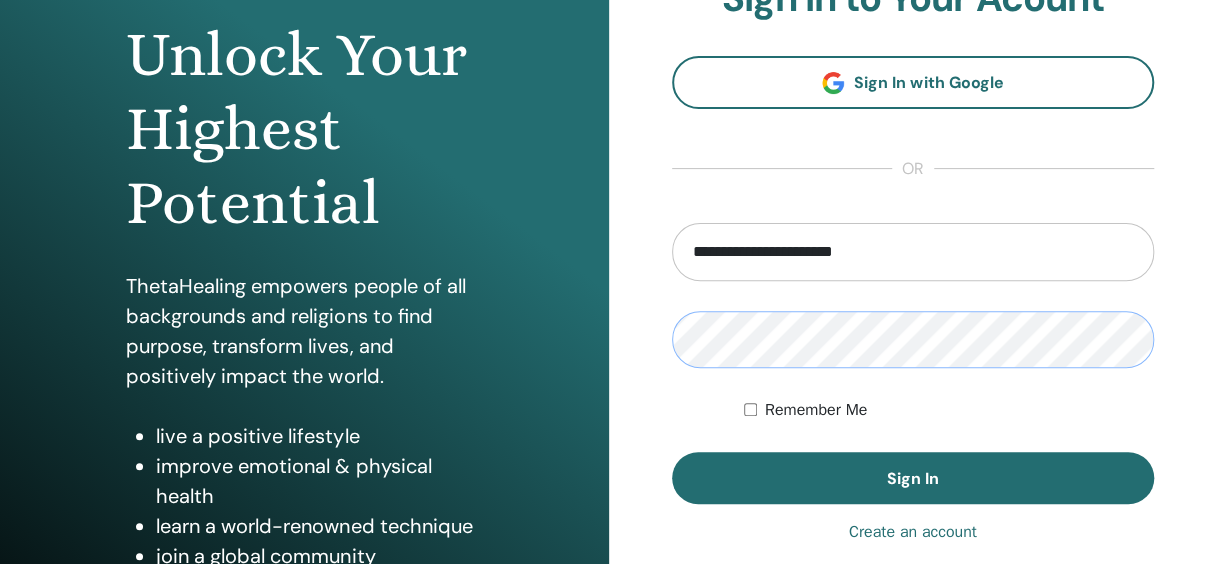 click on "Sign In" at bounding box center (913, 478) 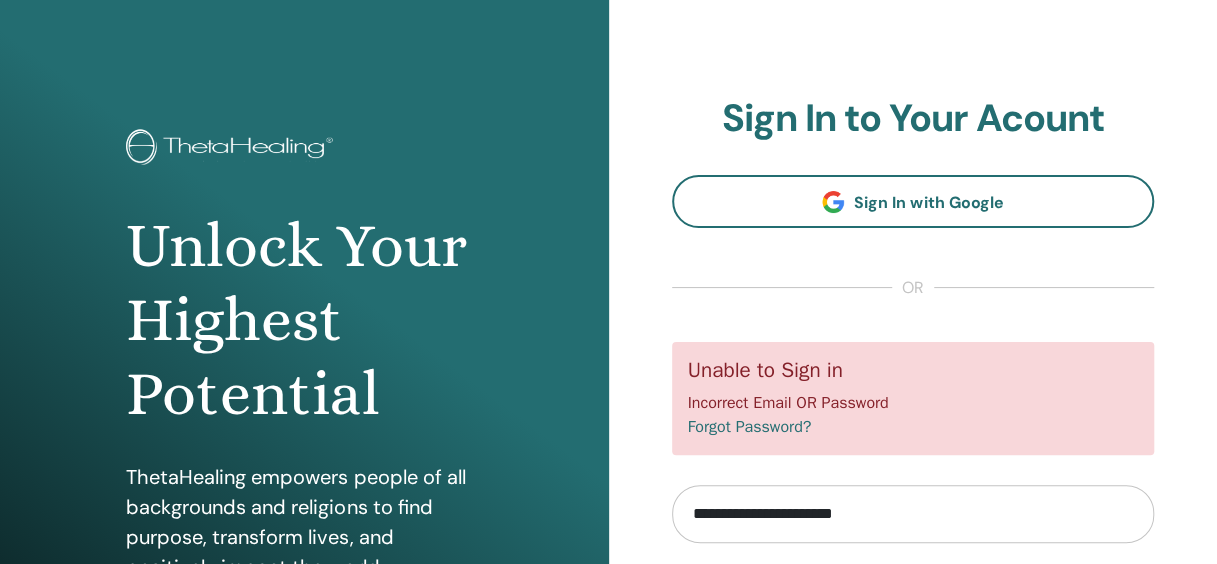 scroll, scrollTop: 109, scrollLeft: 0, axis: vertical 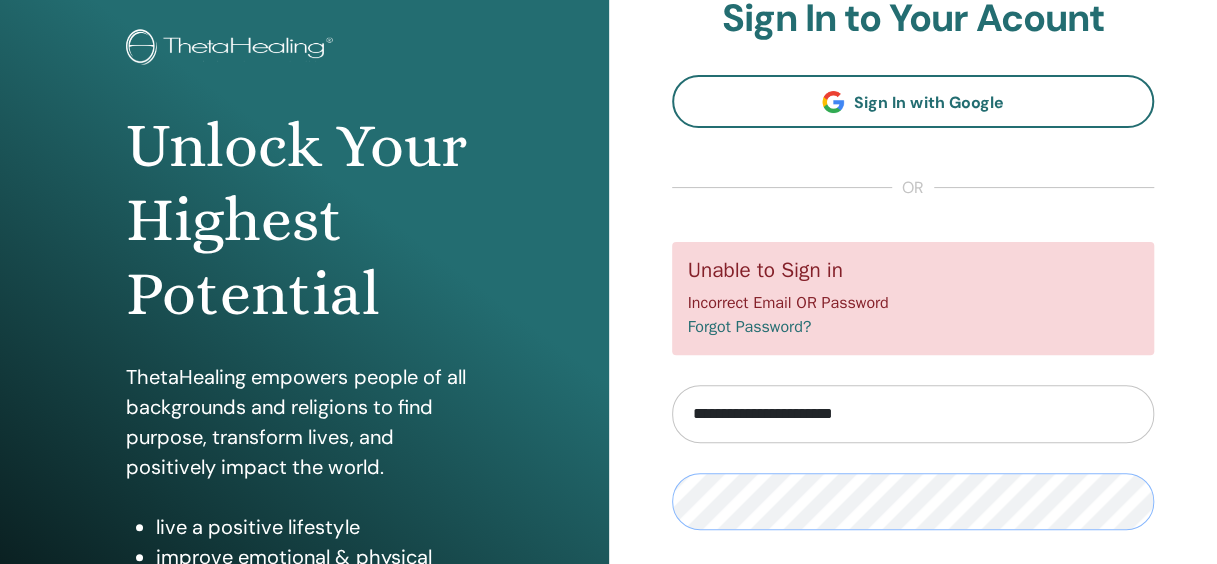 click on "Sign In" at bounding box center [913, 640] 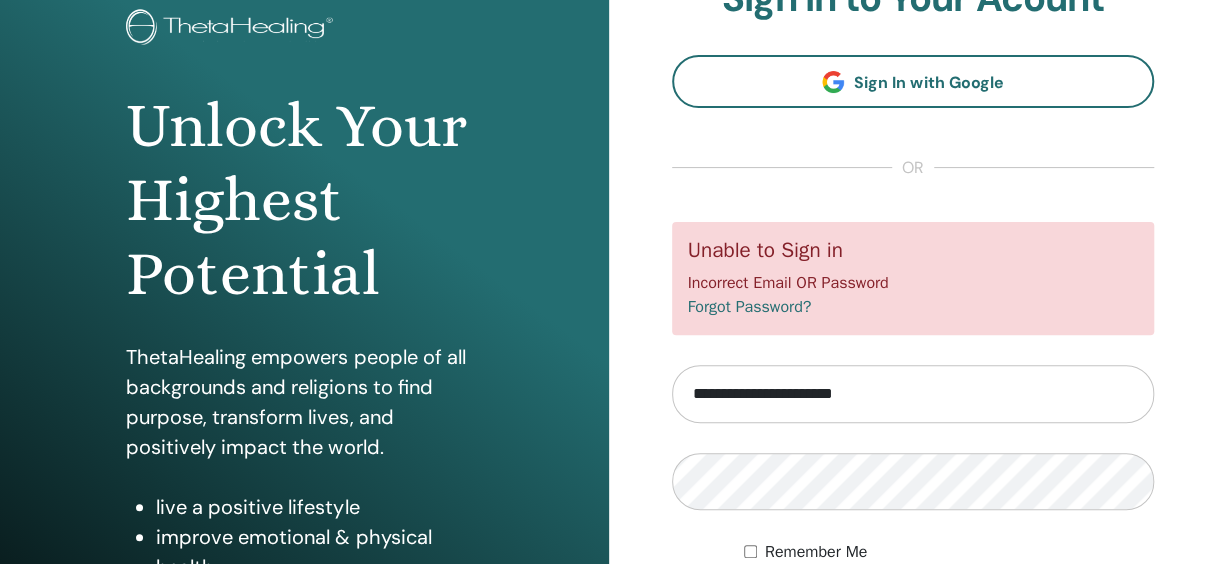 scroll, scrollTop: 200, scrollLeft: 0, axis: vertical 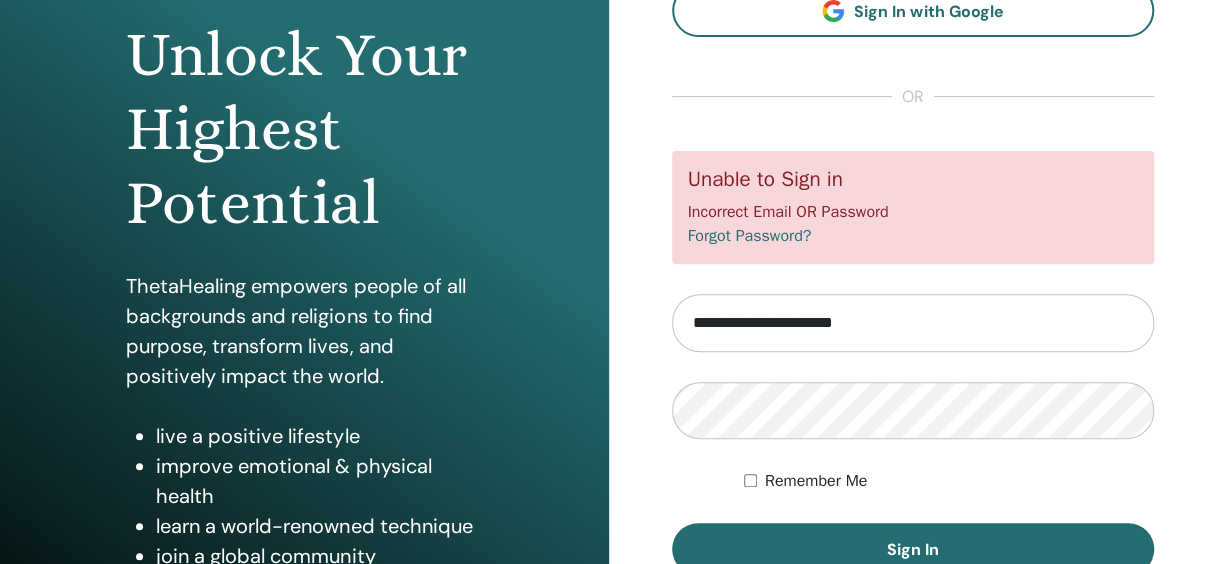 click on "Forgot Password?" at bounding box center [750, 236] 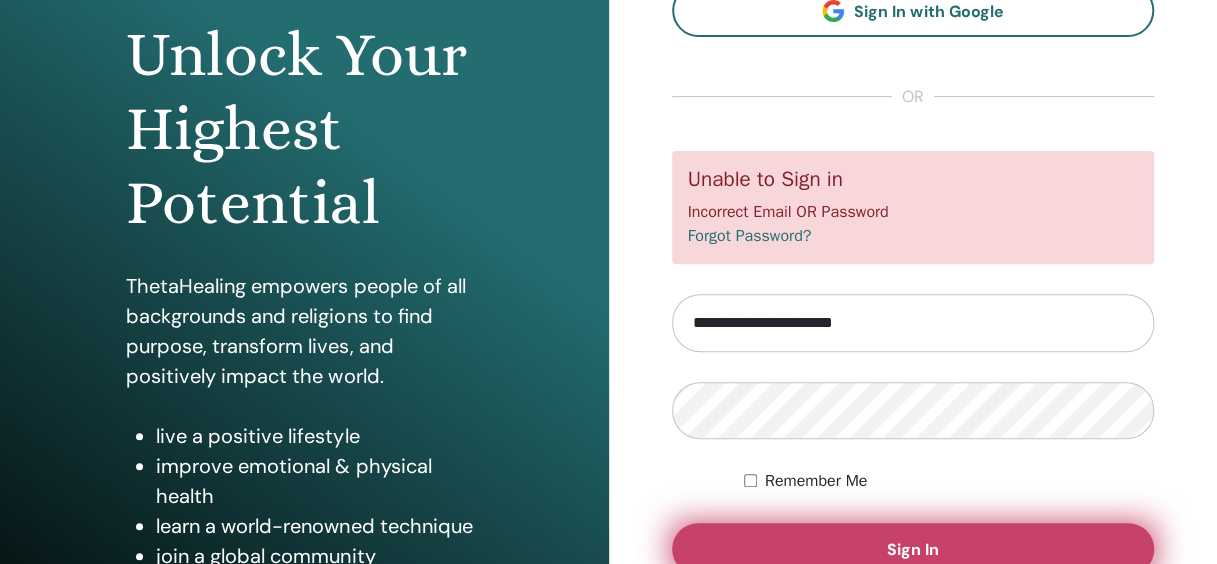 click on "Sign In" at bounding box center [913, 549] 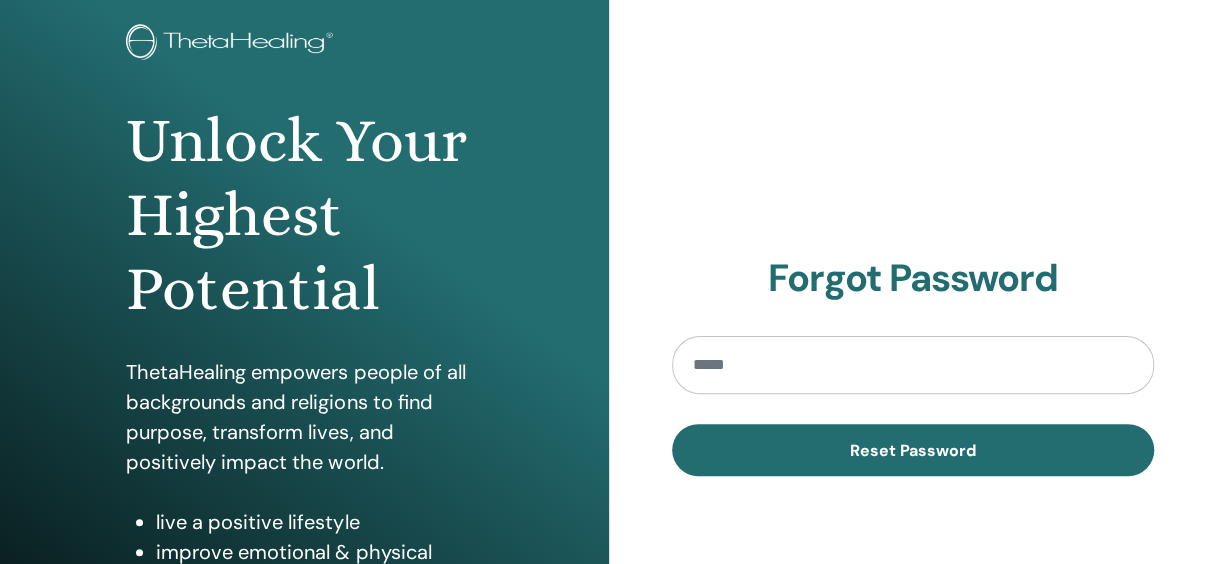 scroll, scrollTop: 200, scrollLeft: 0, axis: vertical 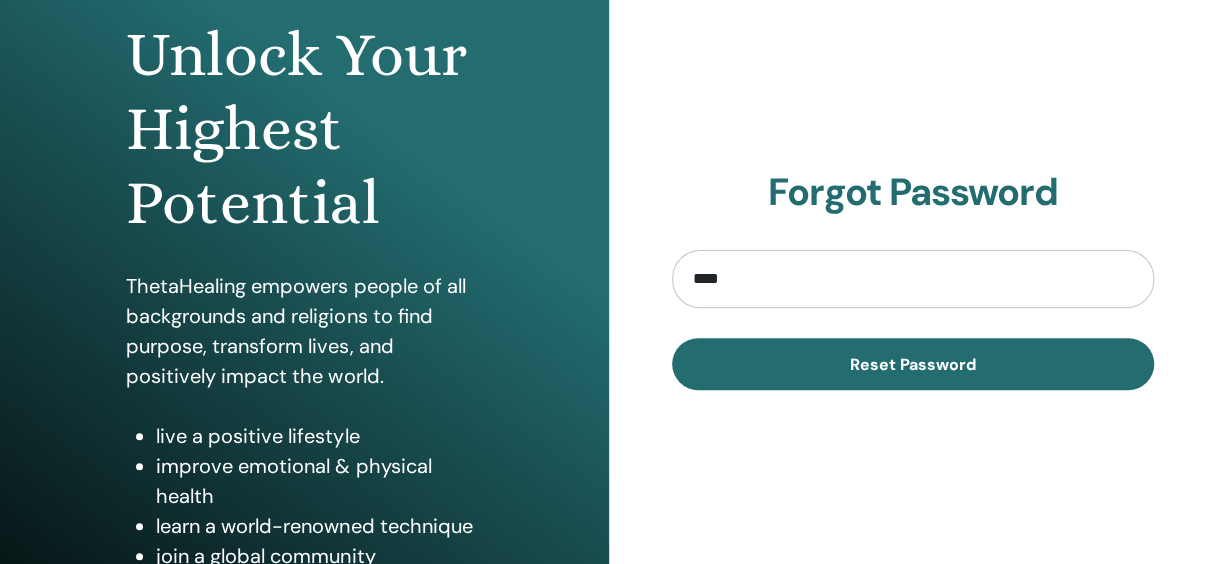 type on "**********" 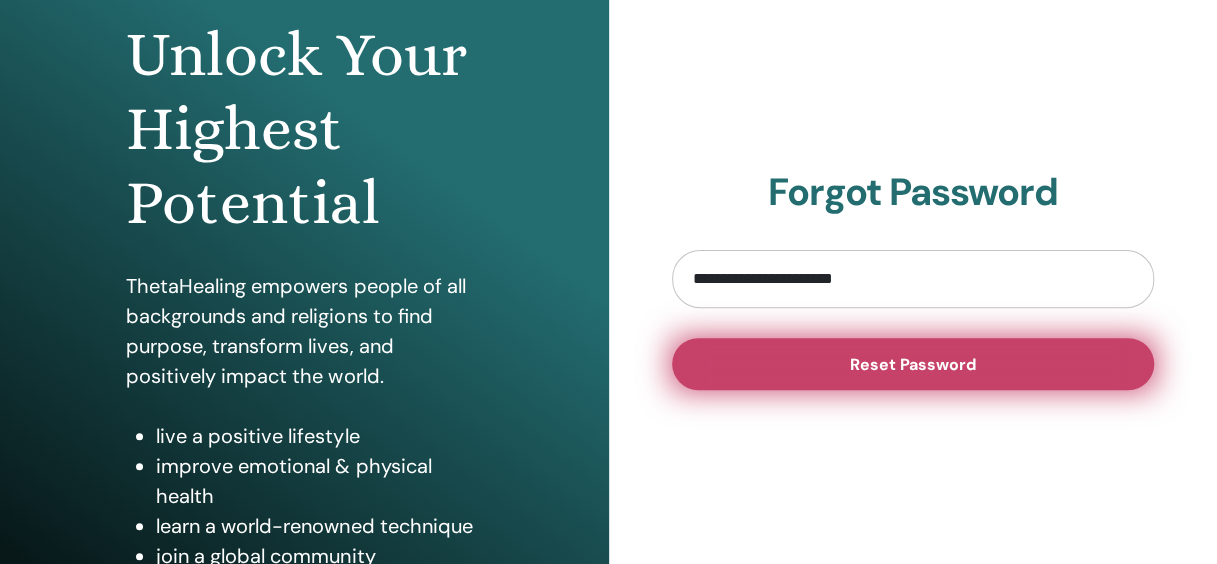 click on "Reset Password" at bounding box center (913, 364) 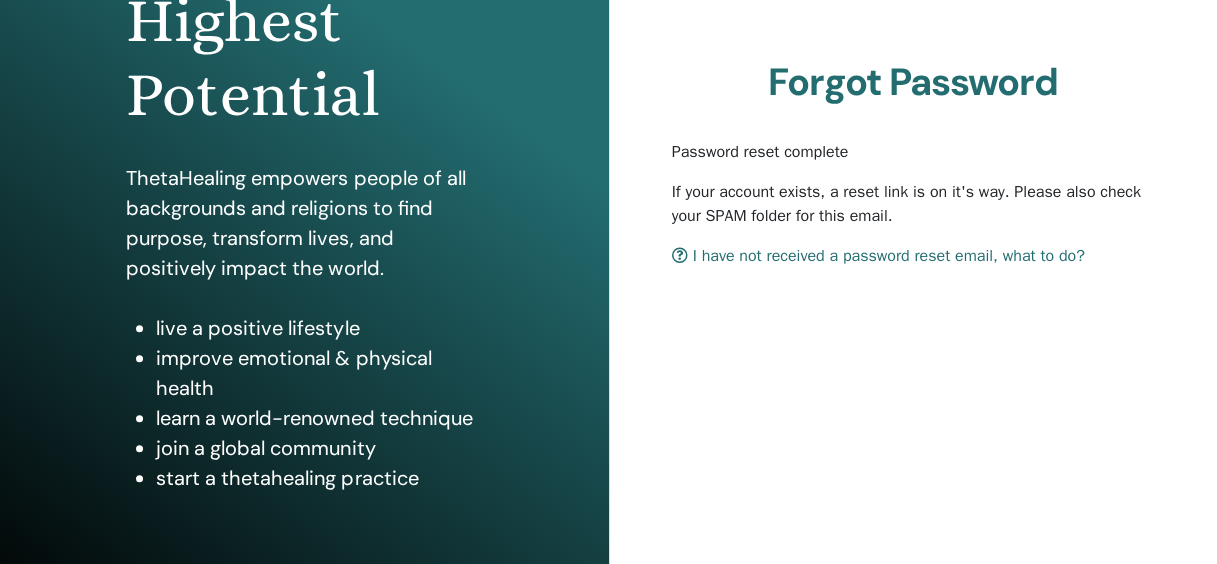 scroll, scrollTop: 0, scrollLeft: 0, axis: both 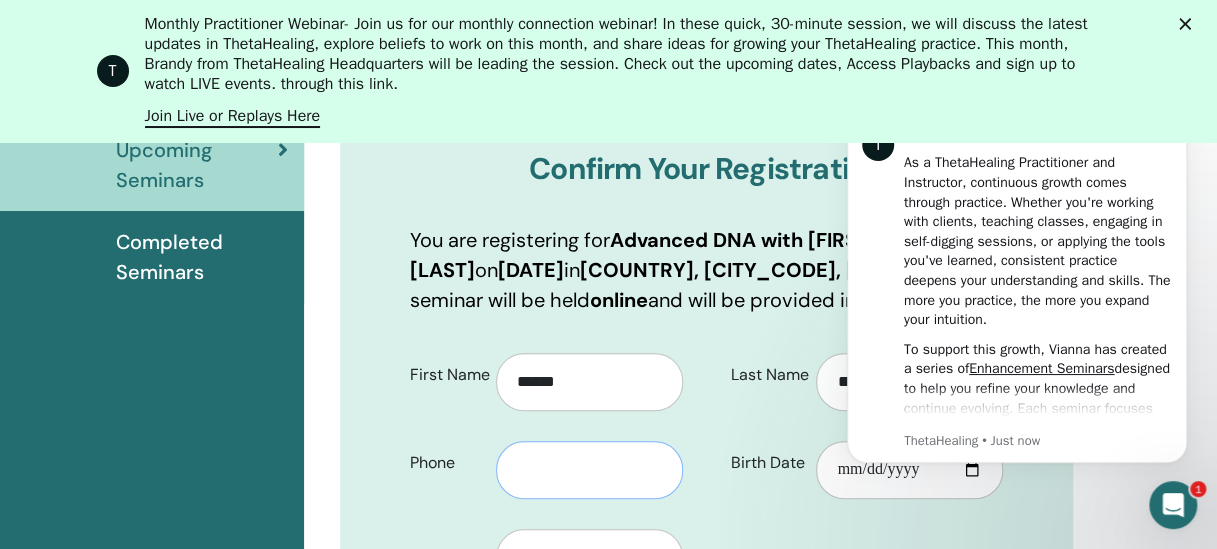 click at bounding box center (589, 470) 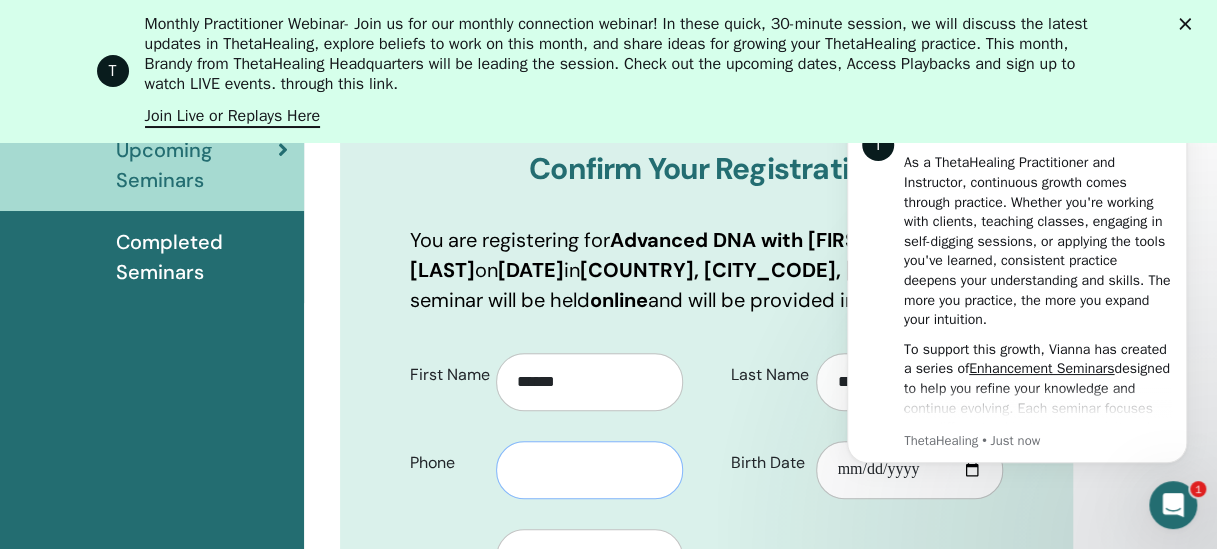 type on "**********" 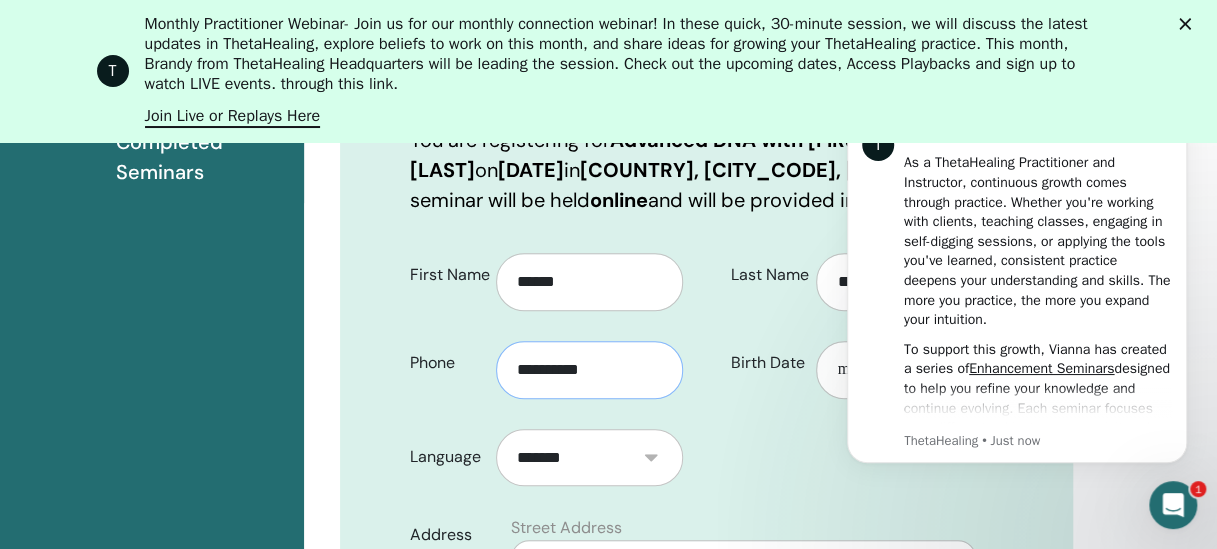 scroll, scrollTop: 348, scrollLeft: 0, axis: vertical 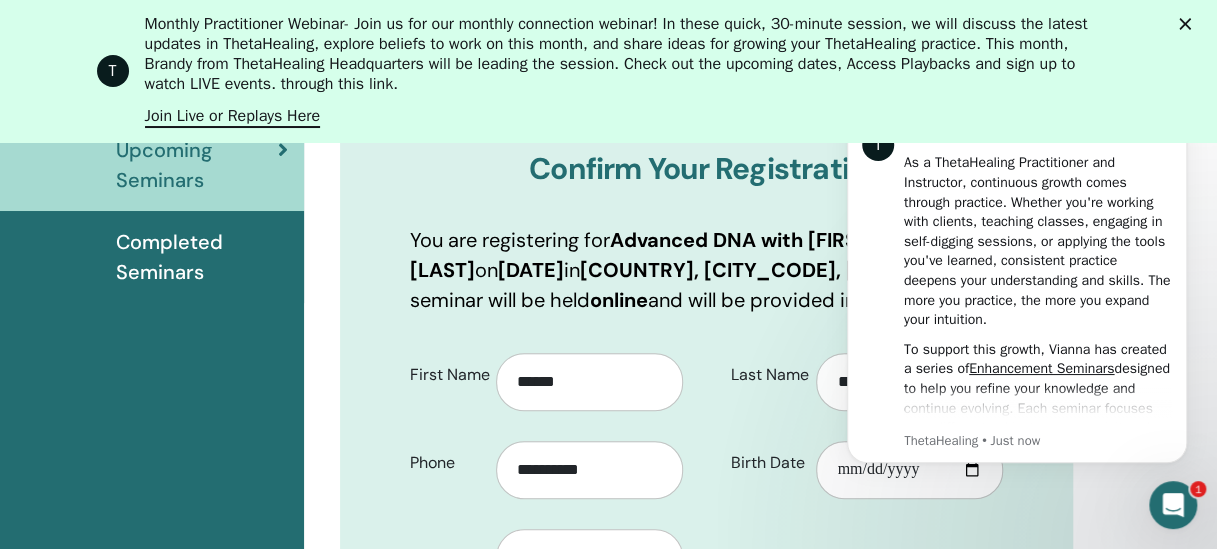 click on "T Hi elaine, As a ThetaHealing Practitioner and Instructor, continuous growth comes through practice. Whether you're working with clients, teaching classes, engaging in self-digging sessions, or applying the tools you've learned, consistent practice deepens your understanding and skills. The more you practice, the more you expand your intuition.   To support this growth, Vianna has created a series of  Enhancement Seminars  designed to help you refine your knowledge and continue evolving. Each seminar focuses on a different subject—some revisit and deepen specific class topics, while others explore business growth or personal expansion. You must meet certain prerequisites to attend, so be sure to check them out.   These seminars offer instant access upon purchase, with a 30-day window to review as needed. A great bonus? Enhancement Seminars count toward recertification for both practitioners and instructors—on top of being incredible learning opportunities! Check out the      are conducted    and" at bounding box center [1017, 288] 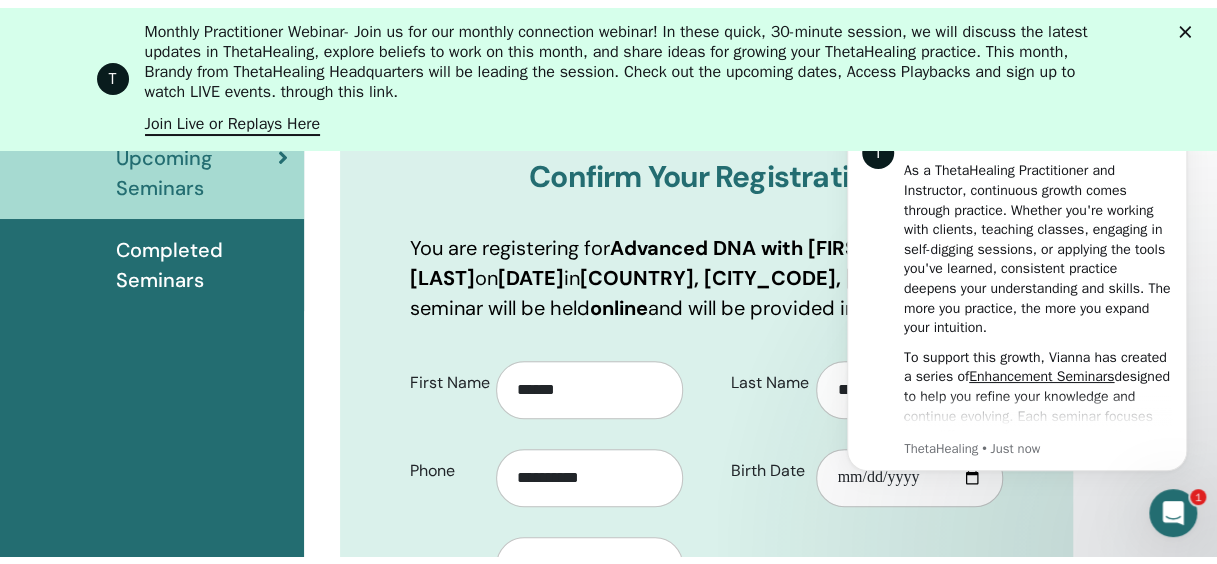 scroll, scrollTop: 0, scrollLeft: 0, axis: both 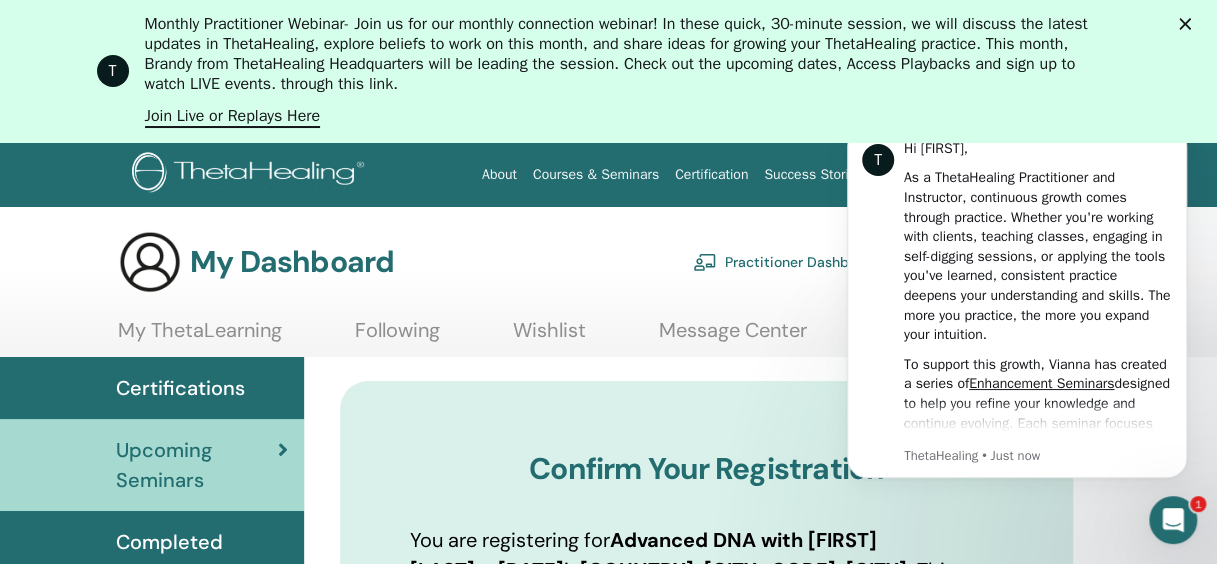 click 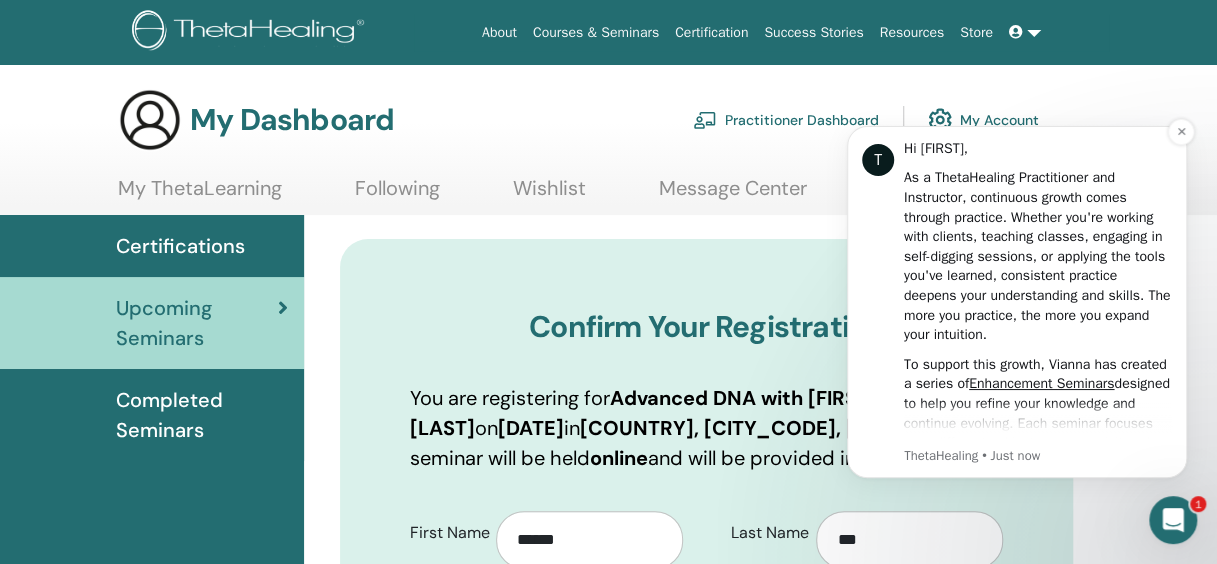 click on "Hi elaine," at bounding box center (1038, 149) 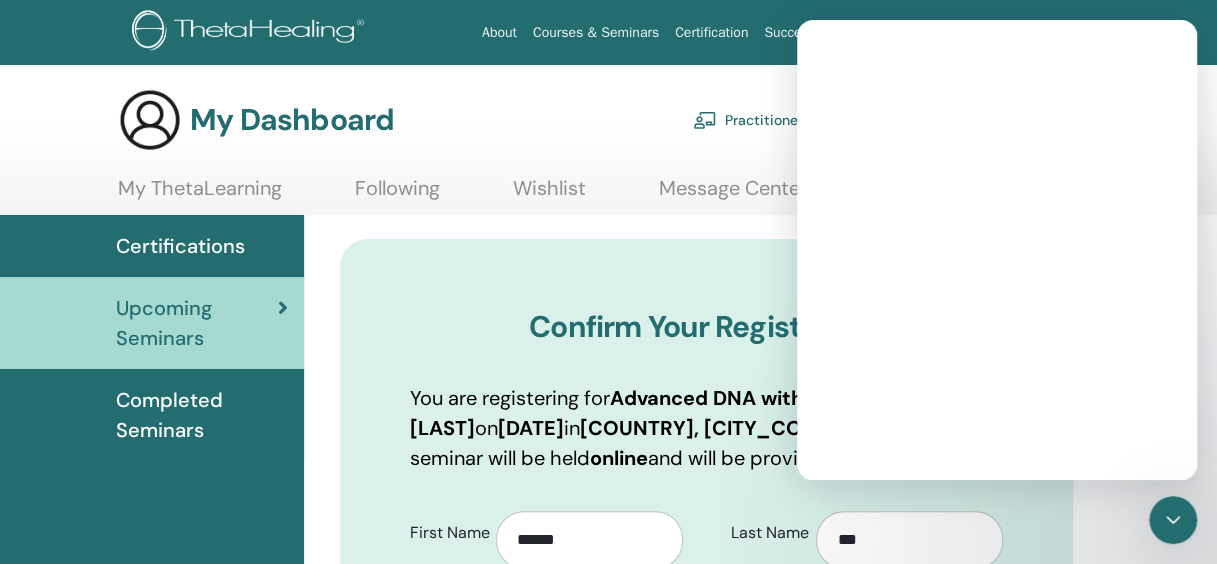 scroll, scrollTop: 0, scrollLeft: 0, axis: both 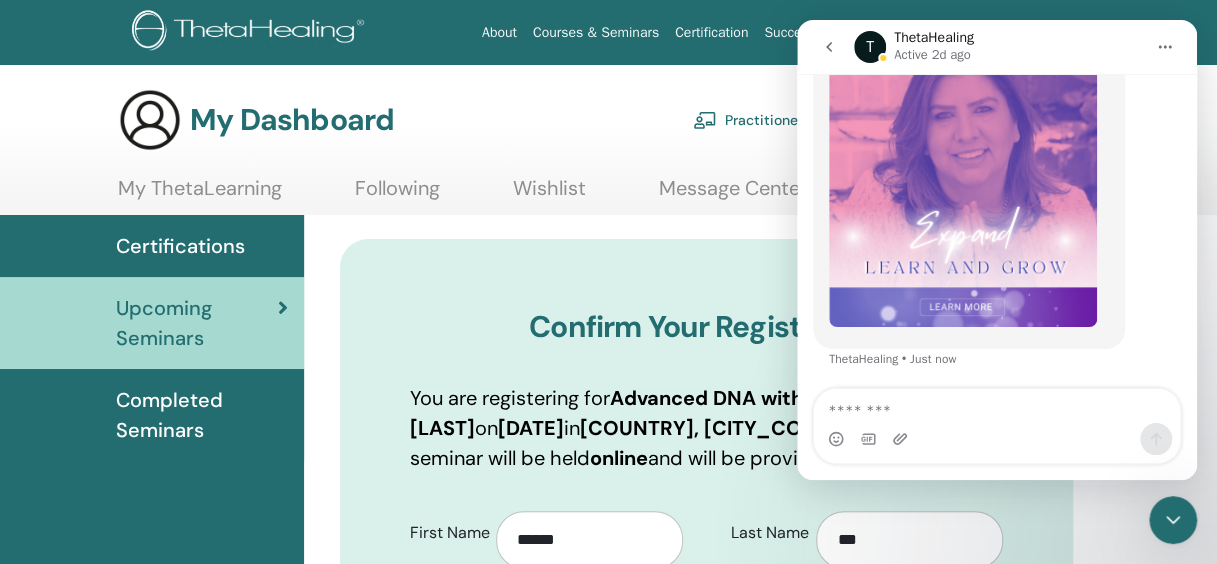 click 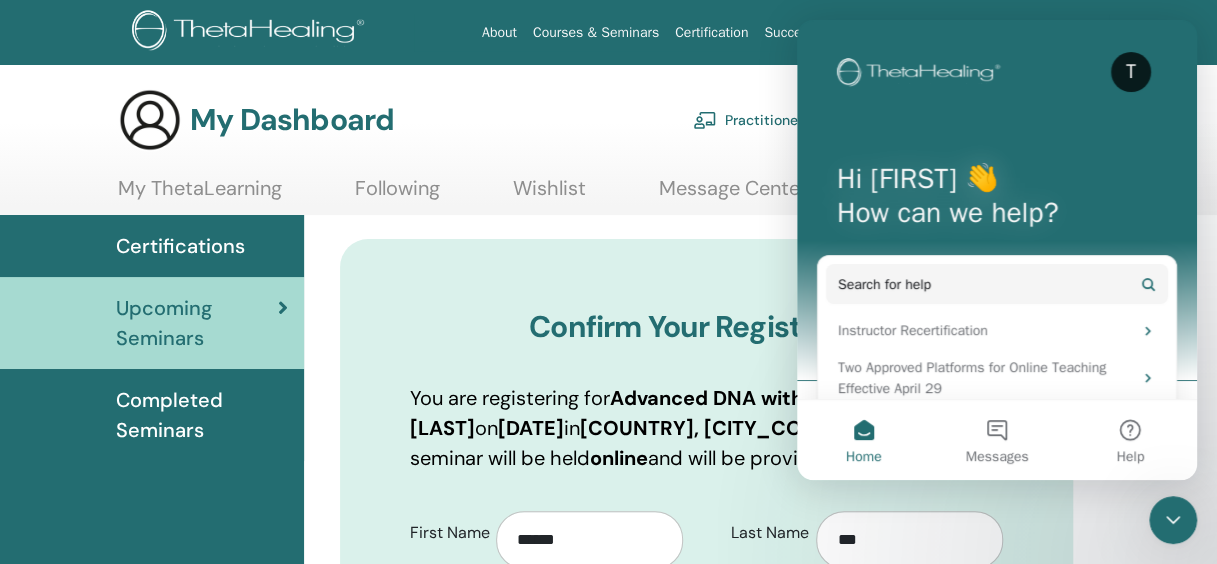 scroll, scrollTop: 0, scrollLeft: 0, axis: both 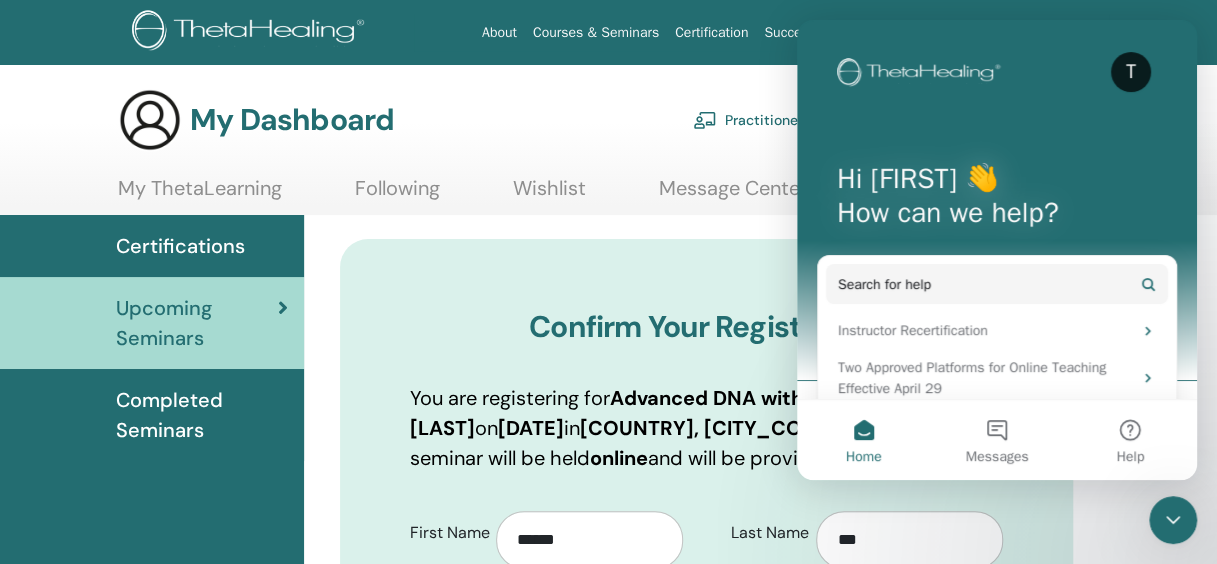 click on "**********" at bounding box center [760, 1227] 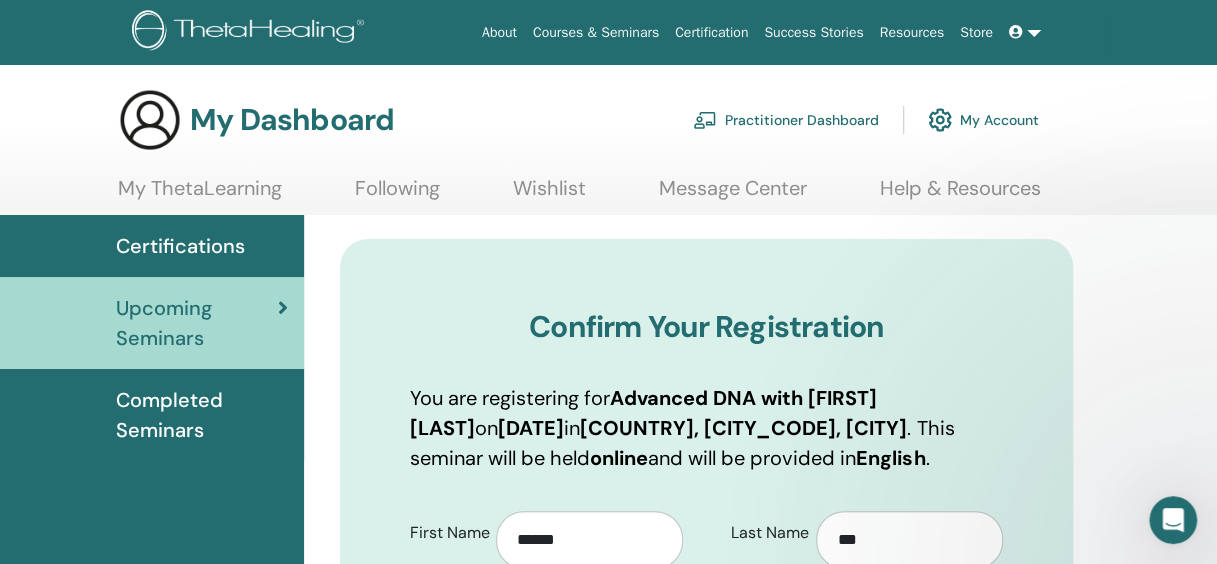 scroll, scrollTop: 0, scrollLeft: 0, axis: both 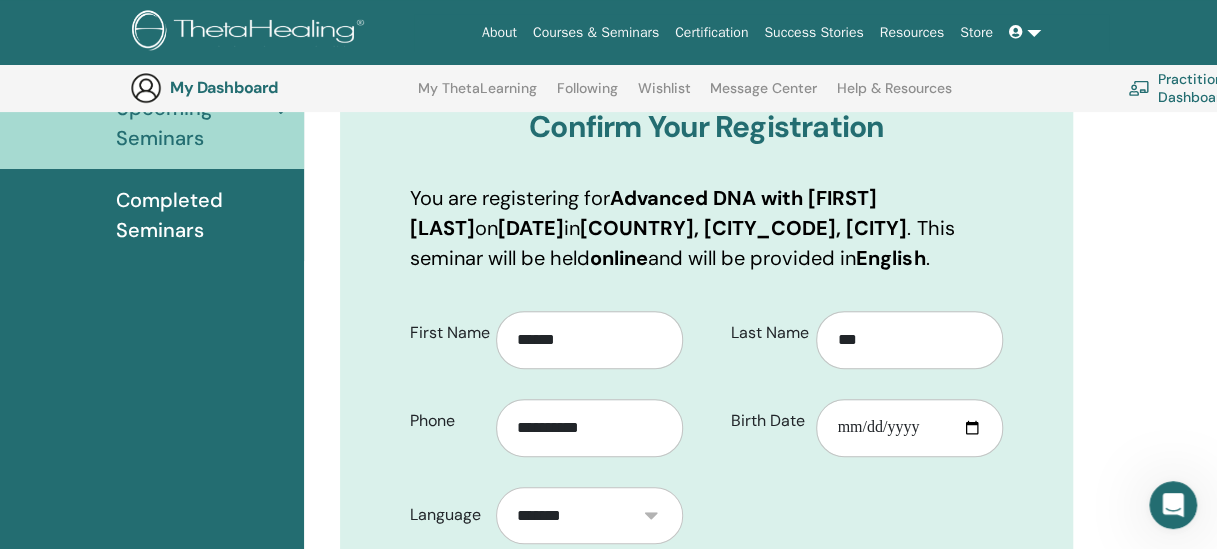 click on "Birth Date" at bounding box center [909, 428] 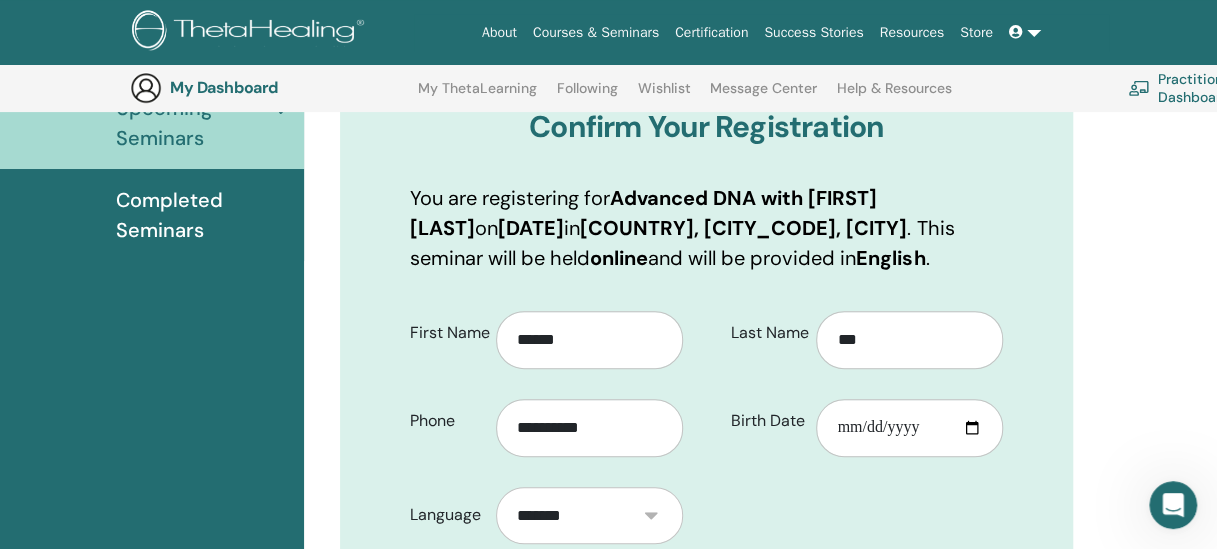 type on "**********" 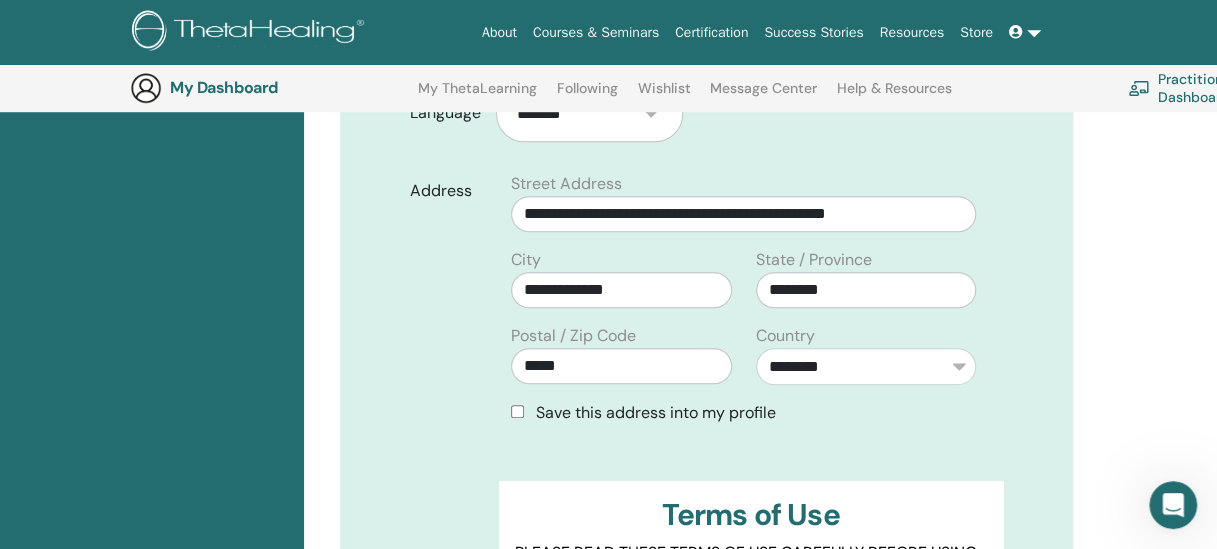 scroll, scrollTop: 748, scrollLeft: 0, axis: vertical 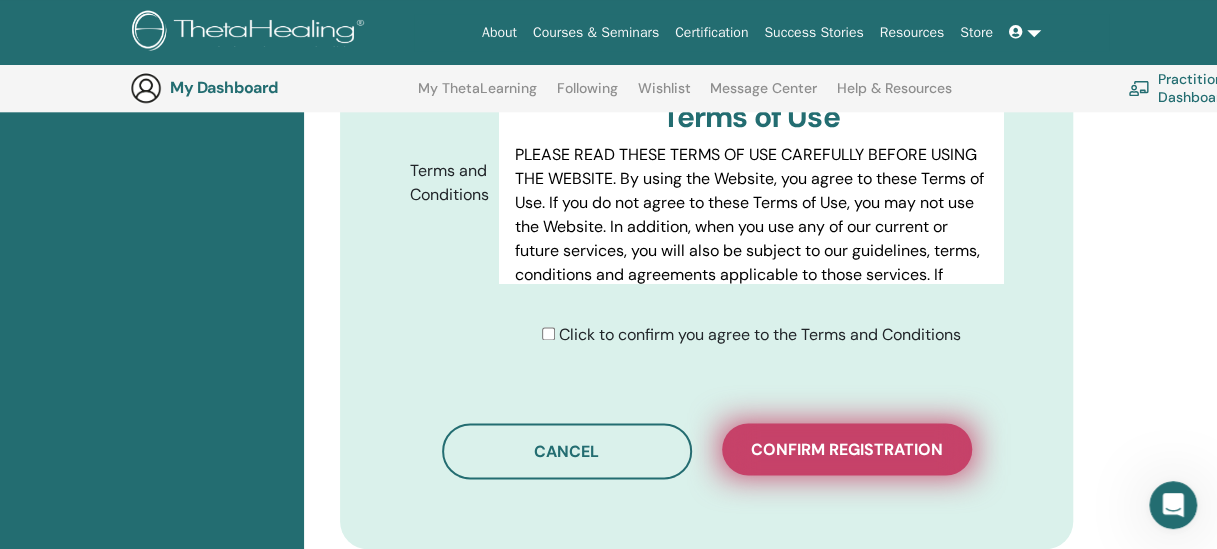 click on "Confirm registration" at bounding box center (847, 449) 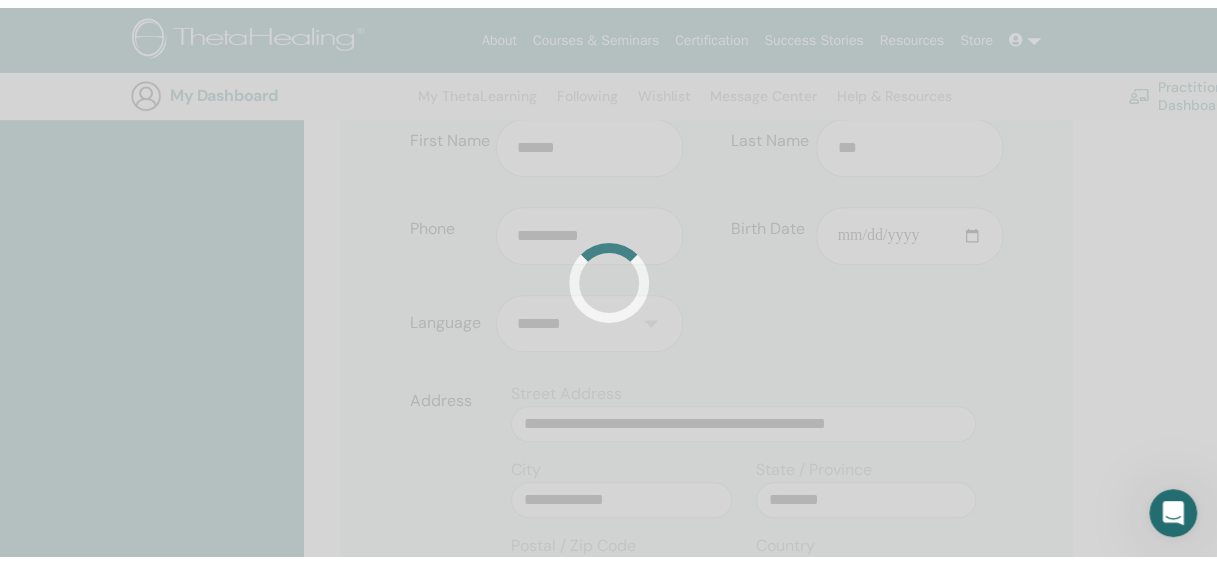 scroll, scrollTop: 0, scrollLeft: 0, axis: both 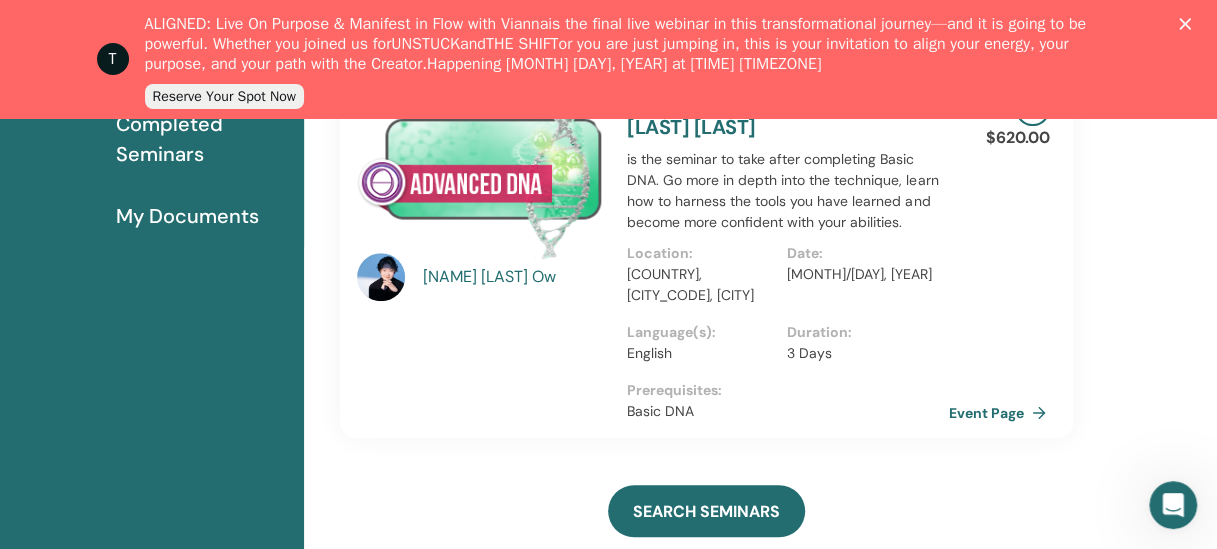 click on "Event Page" at bounding box center [1001, 413] 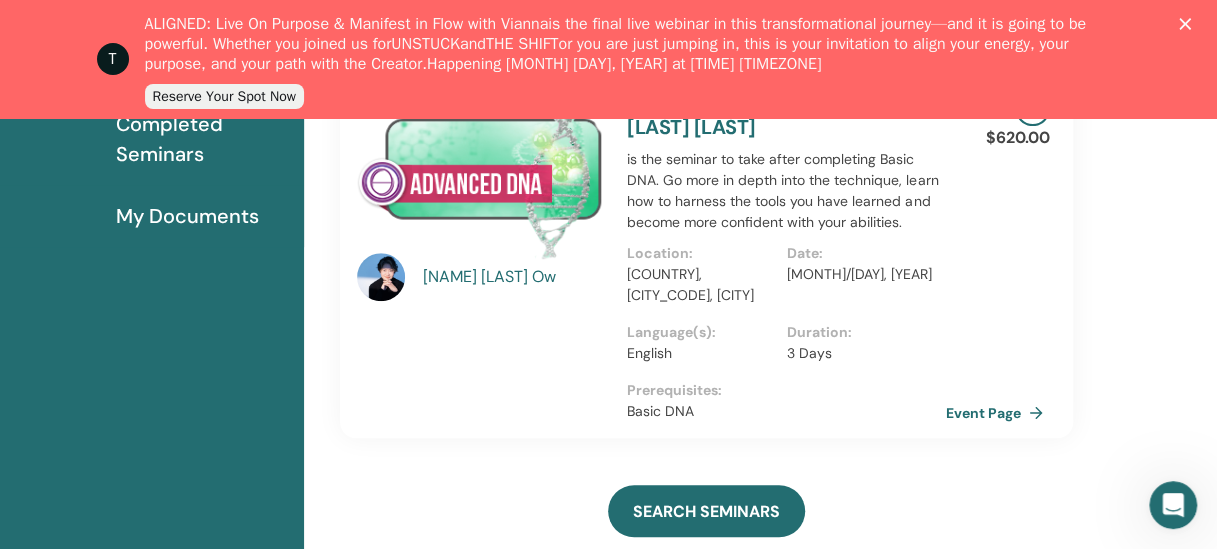 click 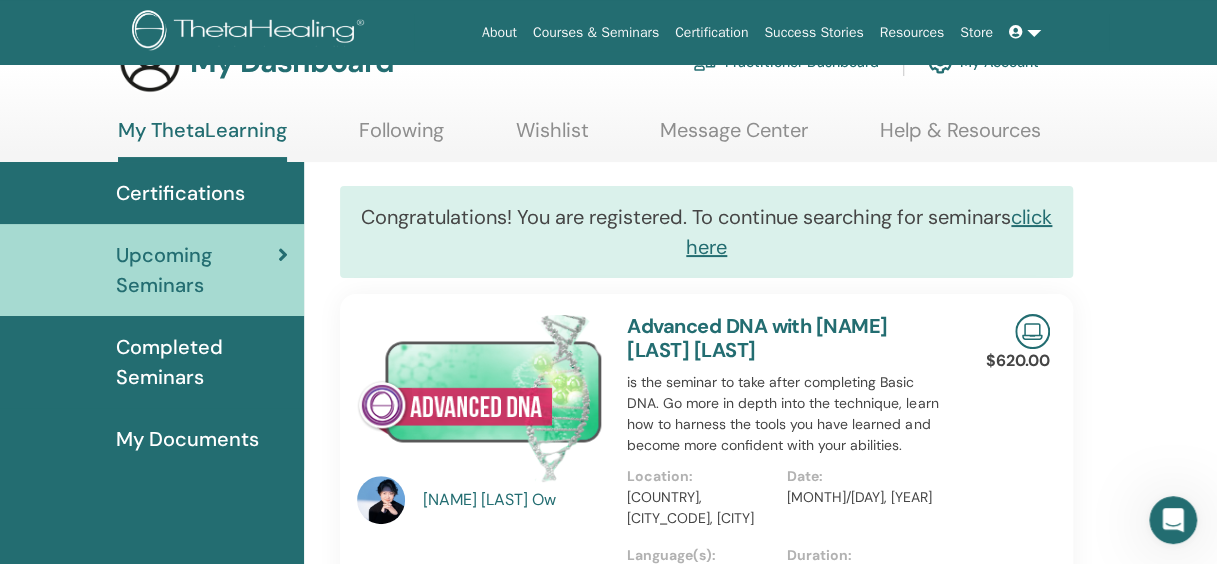 scroll, scrollTop: 0, scrollLeft: 0, axis: both 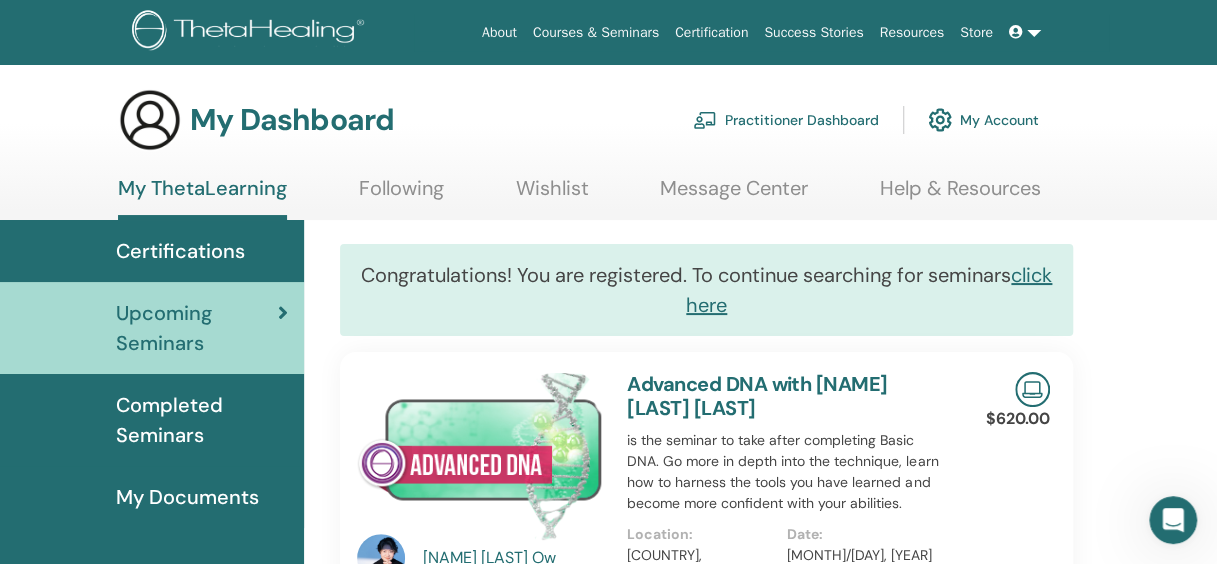 click at bounding box center [1025, 32] 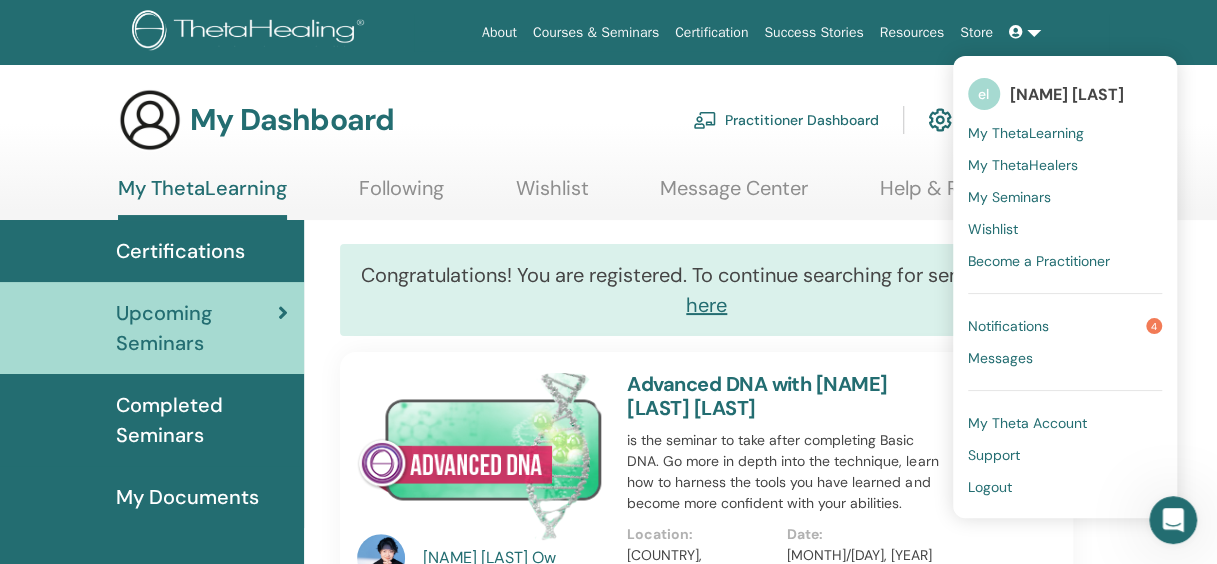 click on "Notifications" at bounding box center (1008, 326) 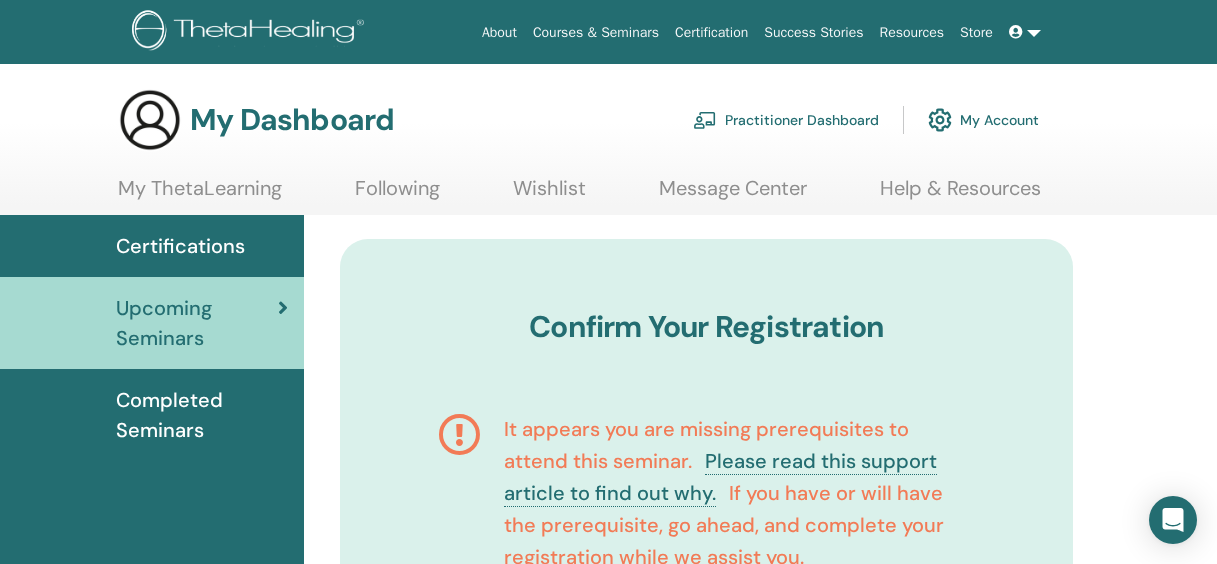 scroll, scrollTop: 0, scrollLeft: 0, axis: both 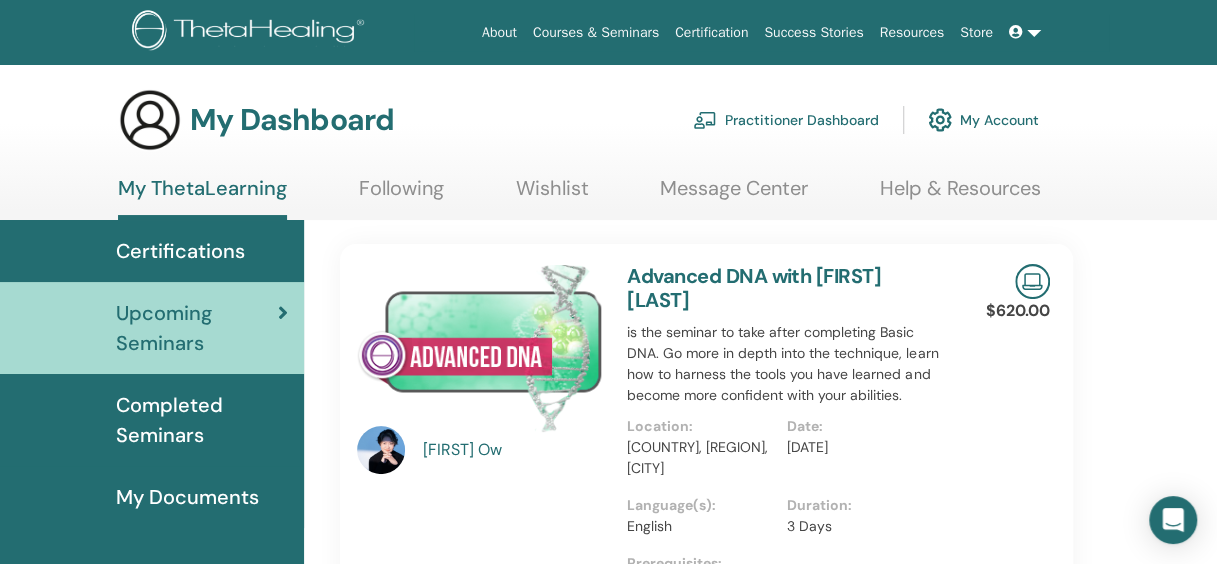 click on "Certifications" at bounding box center (180, 251) 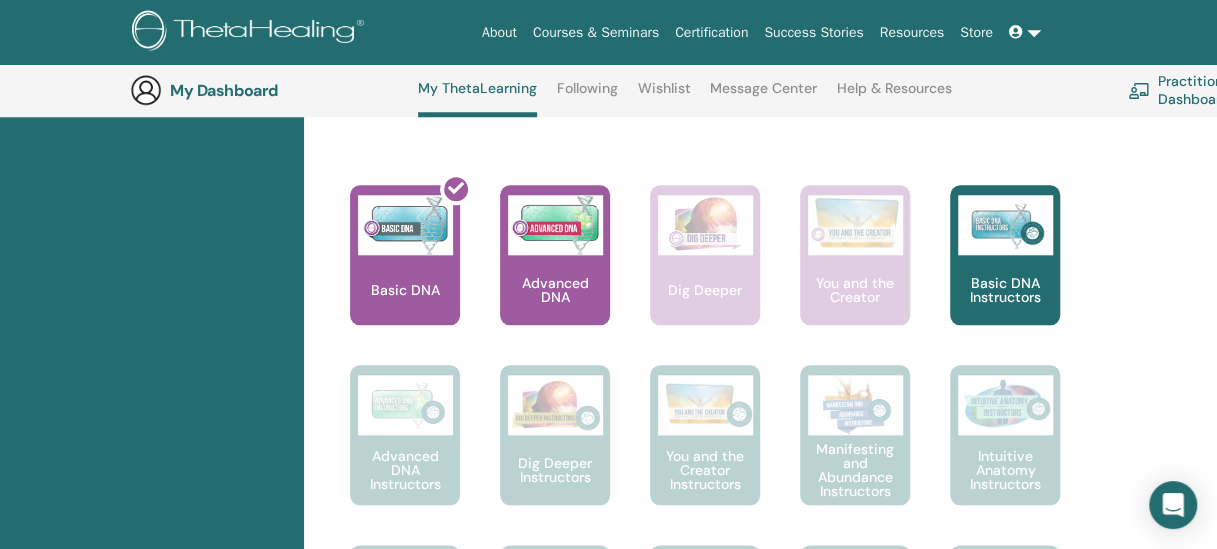 scroll, scrollTop: 852, scrollLeft: 0, axis: vertical 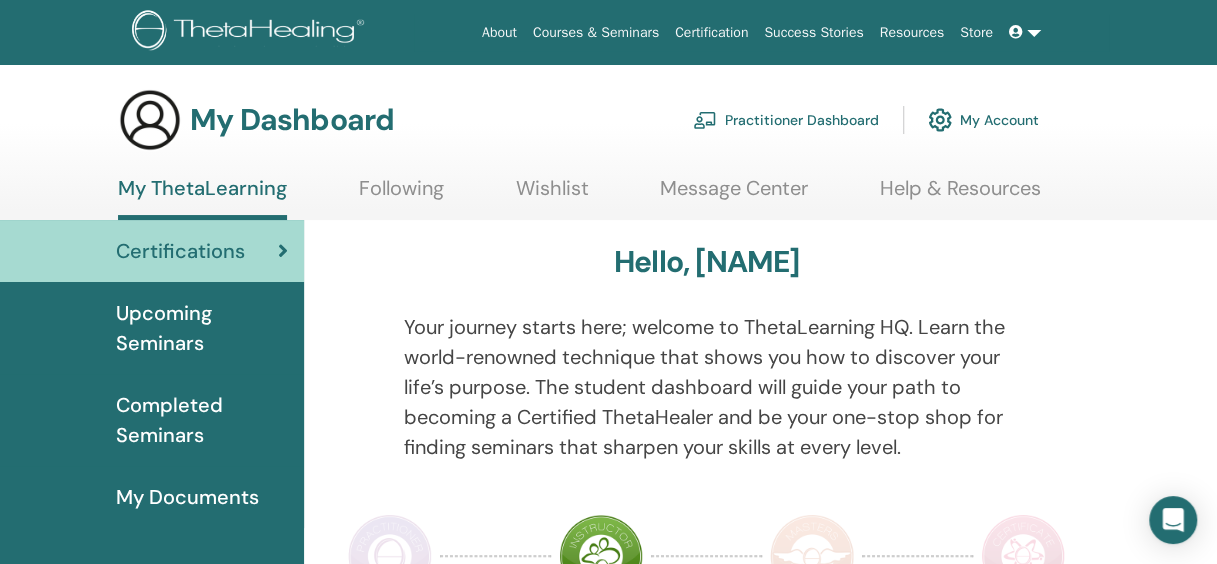 click on "Wishlist" at bounding box center (552, 195) 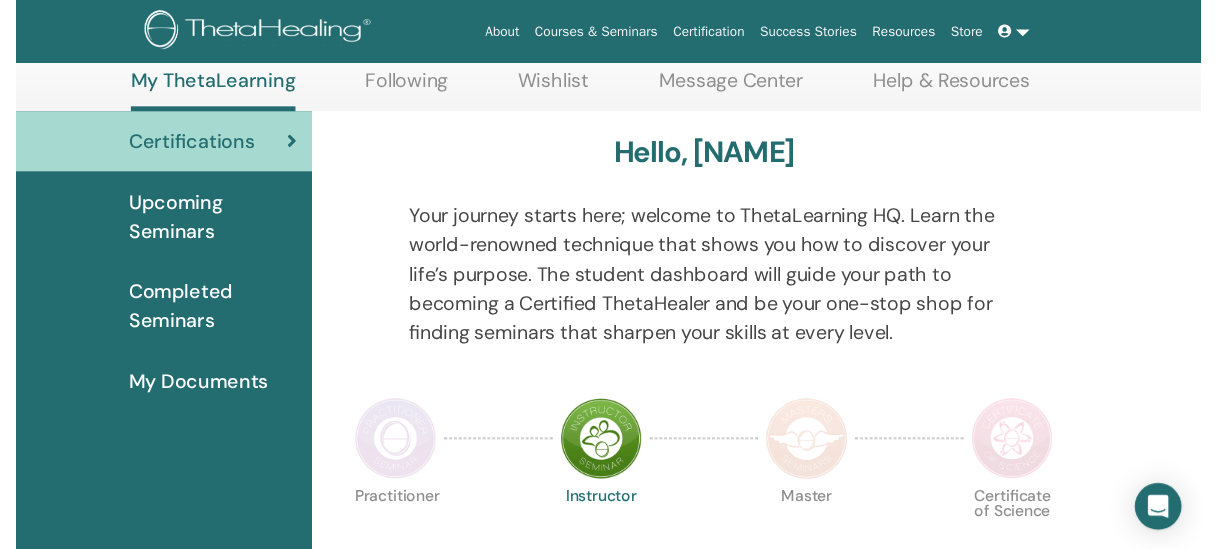 scroll, scrollTop: 252, scrollLeft: 0, axis: vertical 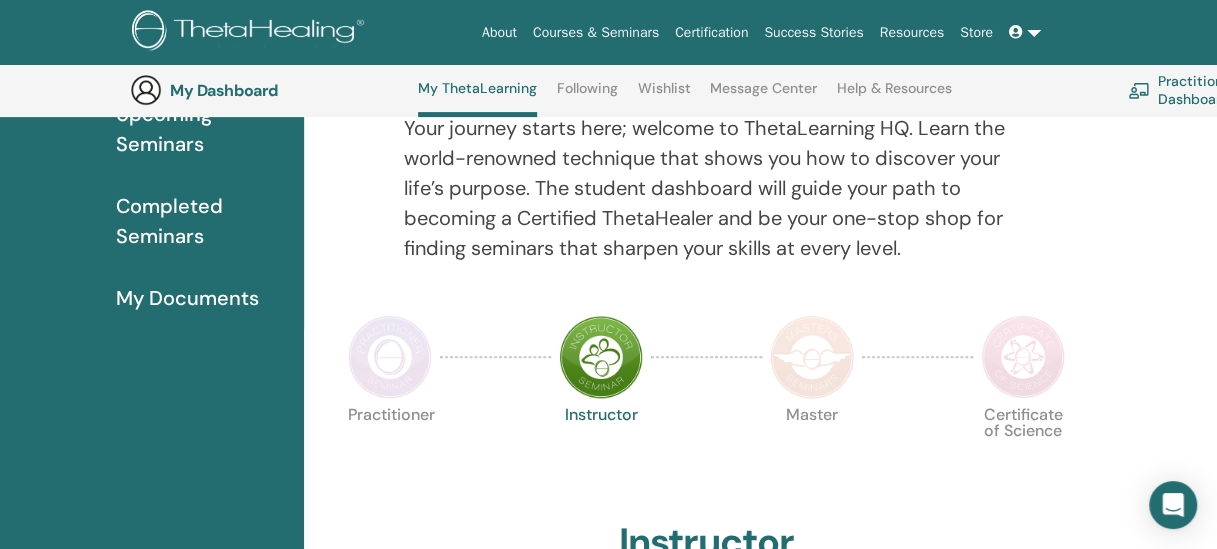 click on "My Documents" at bounding box center (187, 298) 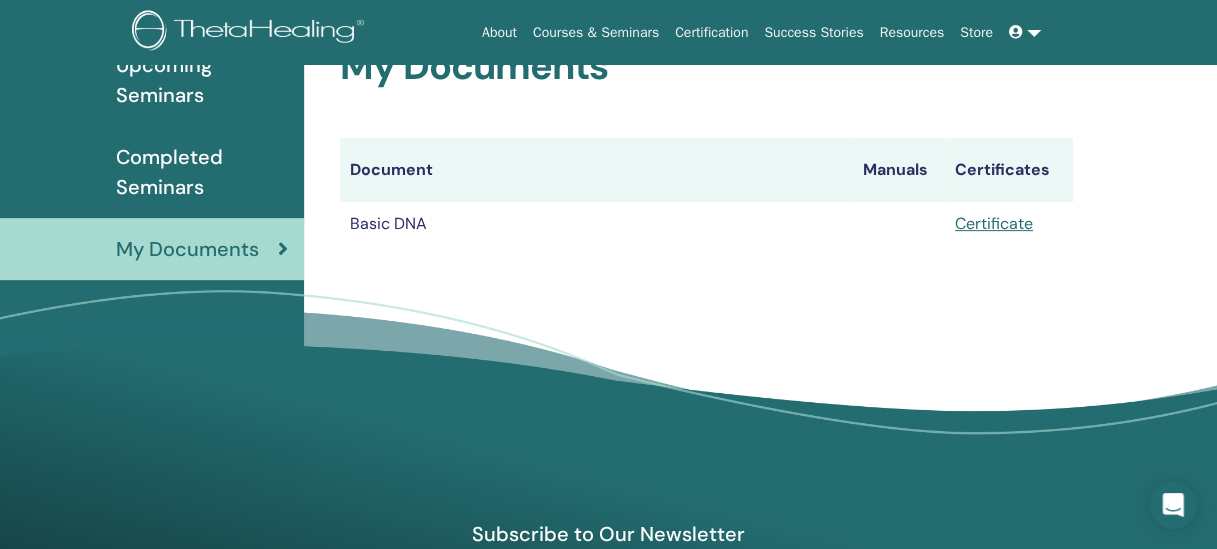 scroll, scrollTop: 248, scrollLeft: 0, axis: vertical 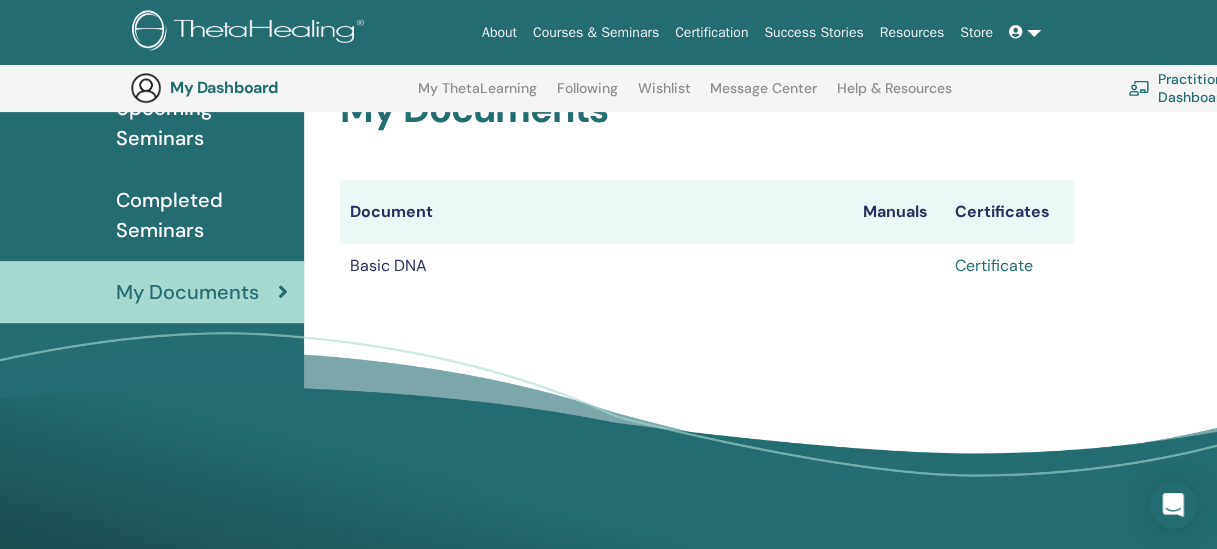 click on "Certificate" at bounding box center (994, 265) 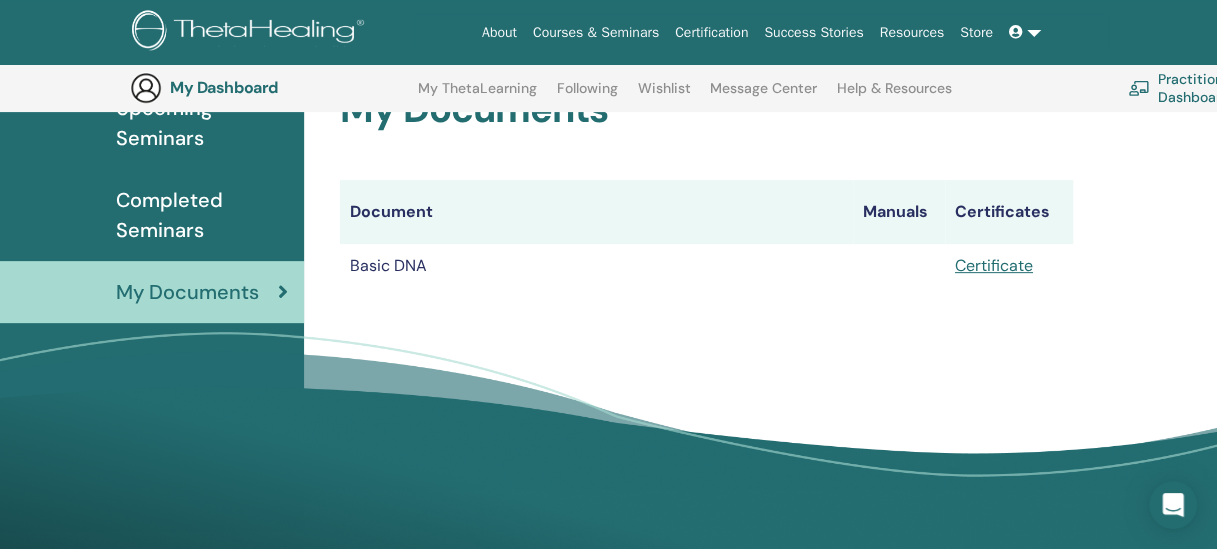 click on "Basic DNA" at bounding box center (596, 266) 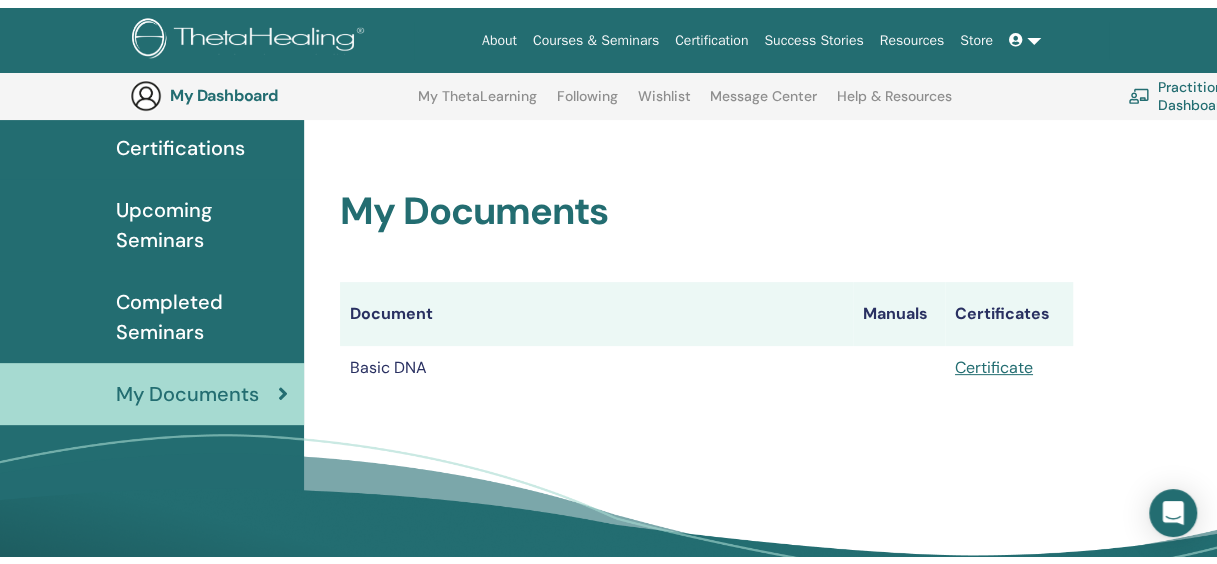 scroll, scrollTop: 0, scrollLeft: 0, axis: both 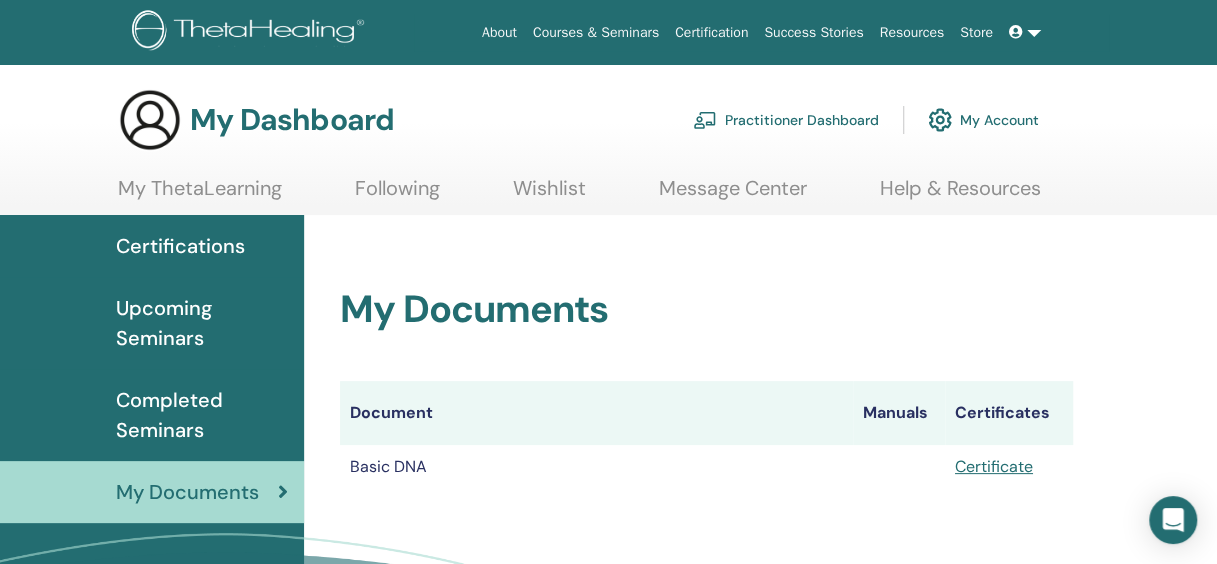 click on "My ThetaLearning" at bounding box center [200, 195] 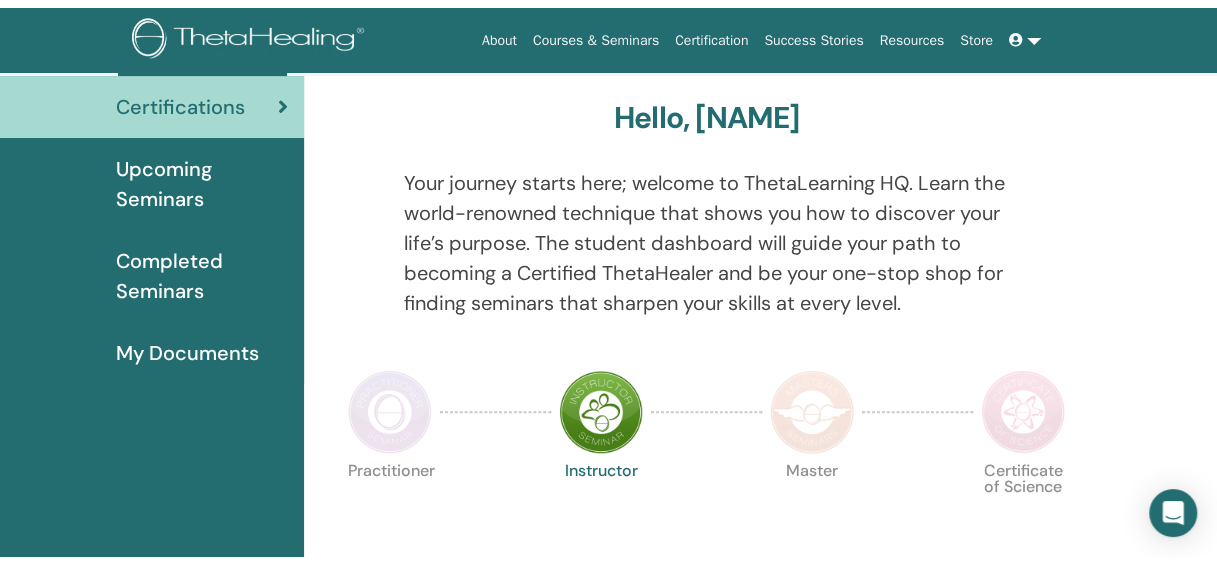 scroll, scrollTop: 0, scrollLeft: 0, axis: both 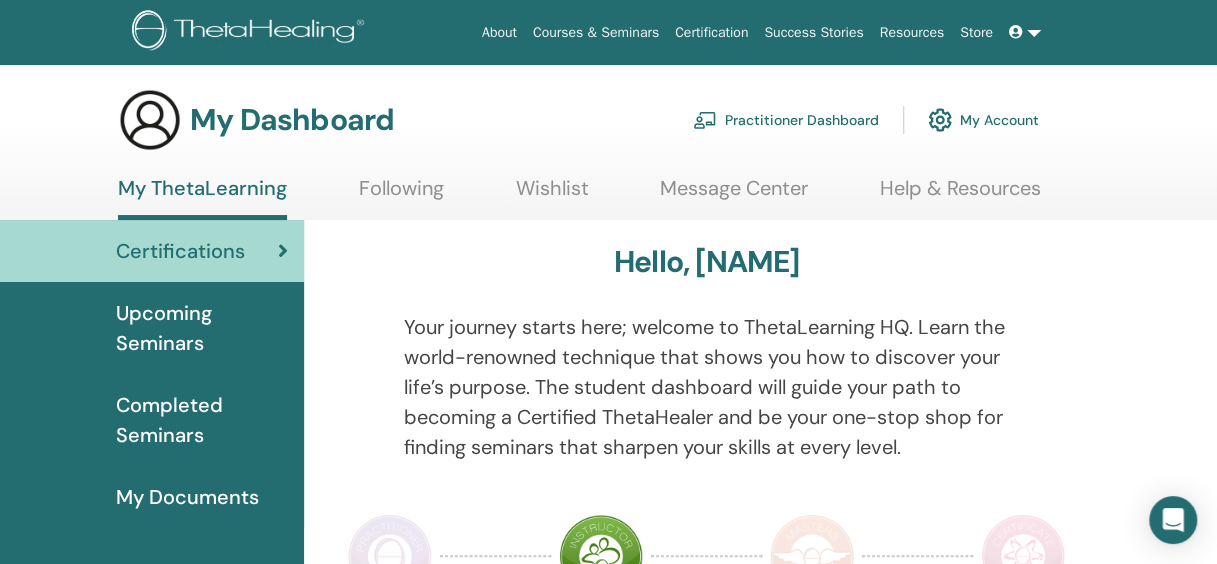 click on "Following" at bounding box center (401, 195) 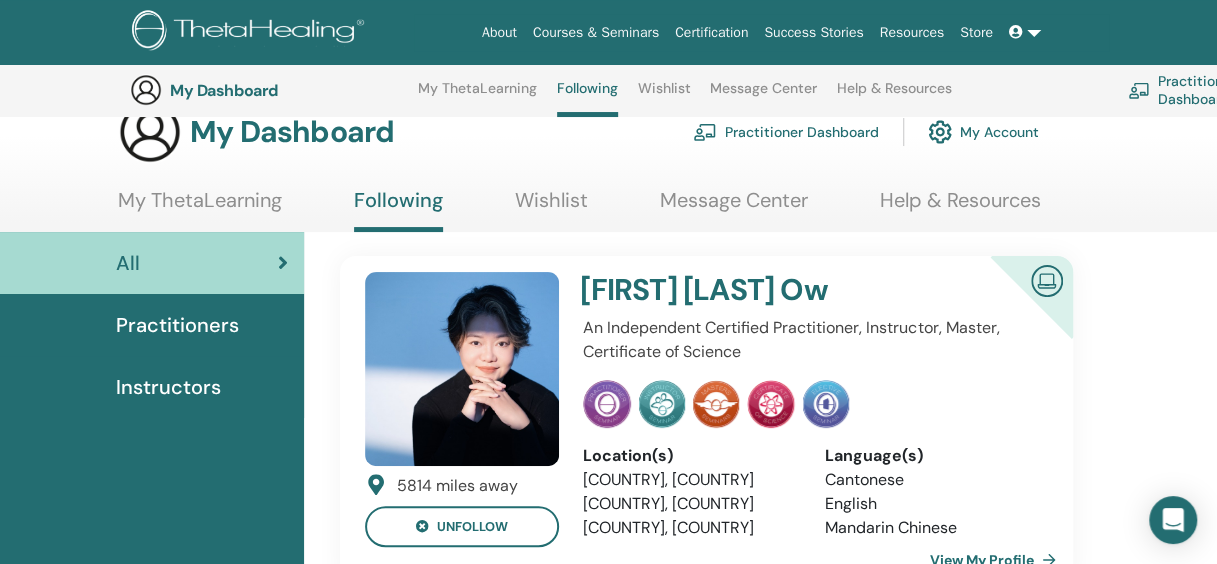 scroll, scrollTop: 0, scrollLeft: 0, axis: both 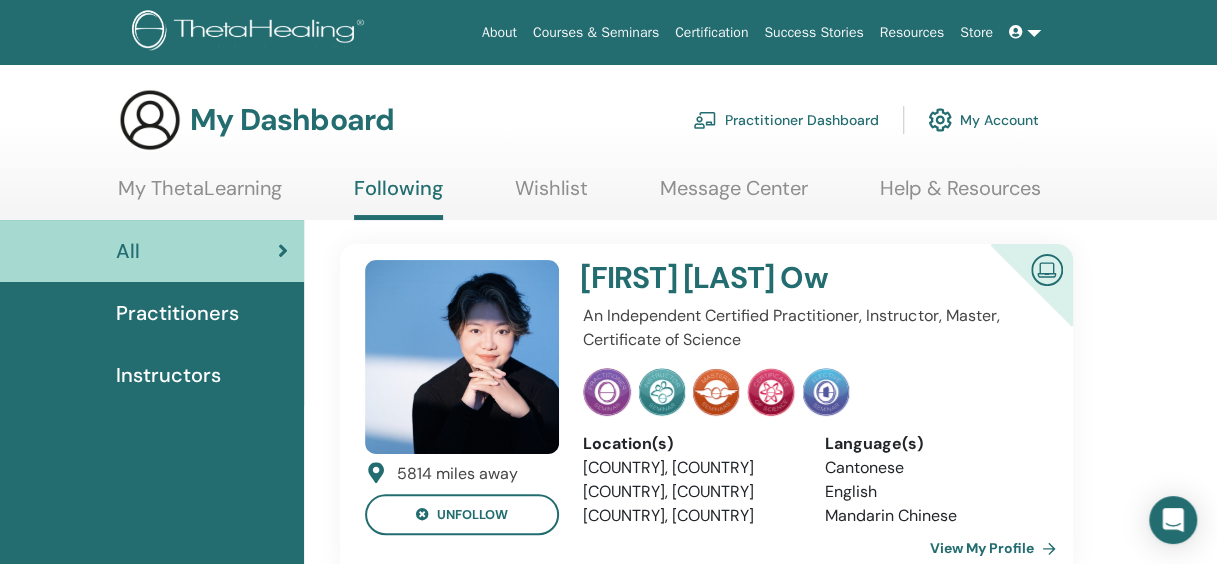 click on "My Account" at bounding box center (983, 120) 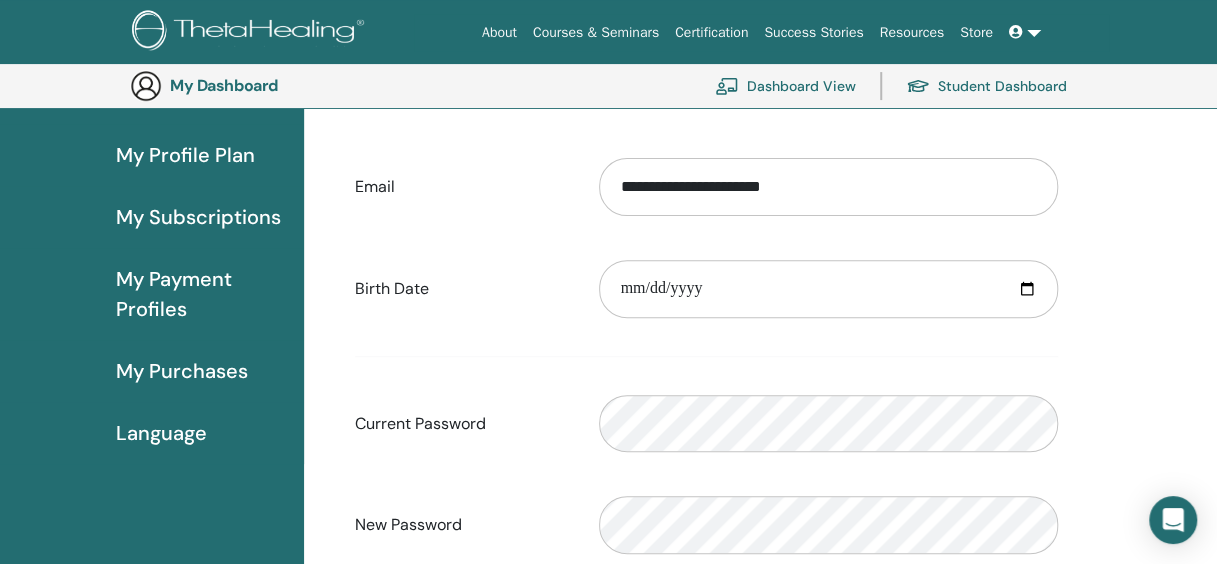 scroll, scrollTop: 344, scrollLeft: 0, axis: vertical 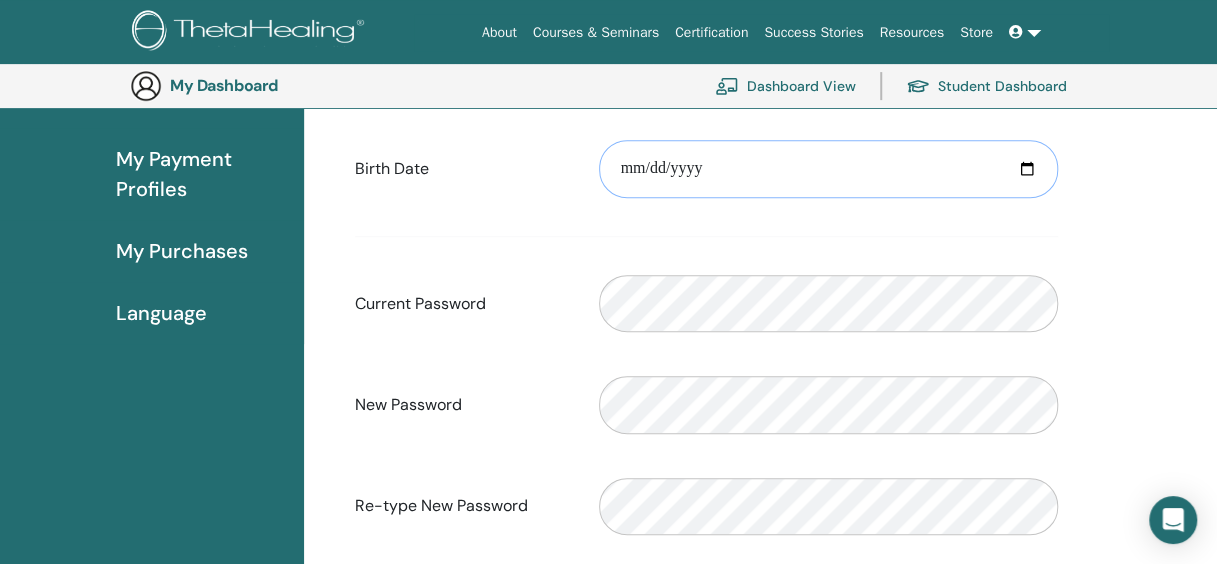 click at bounding box center (828, 169) 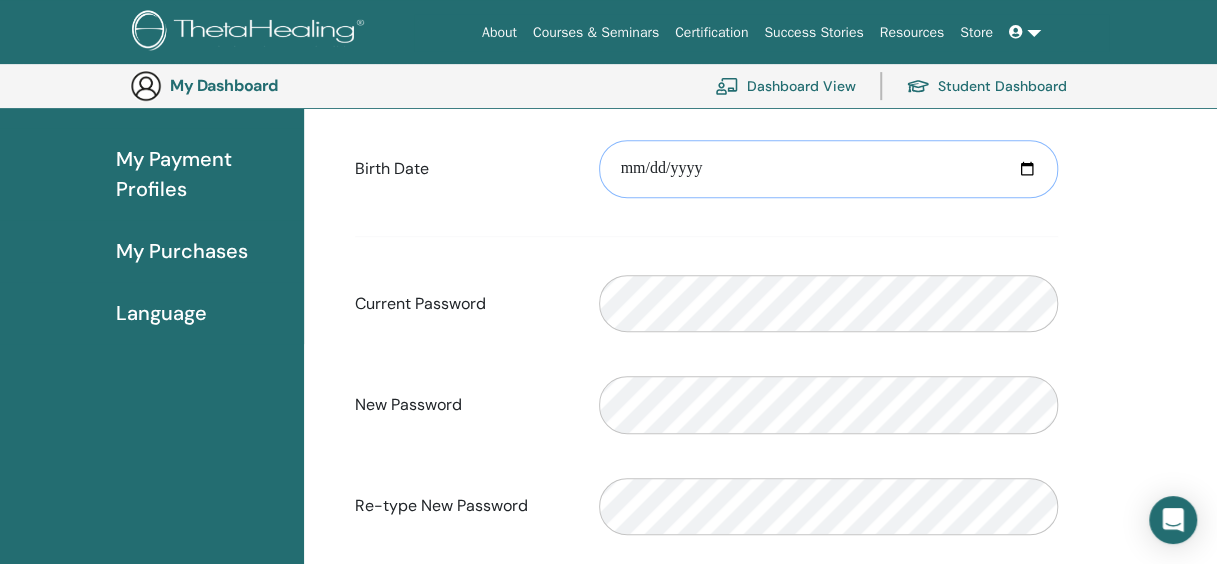 type on "**********" 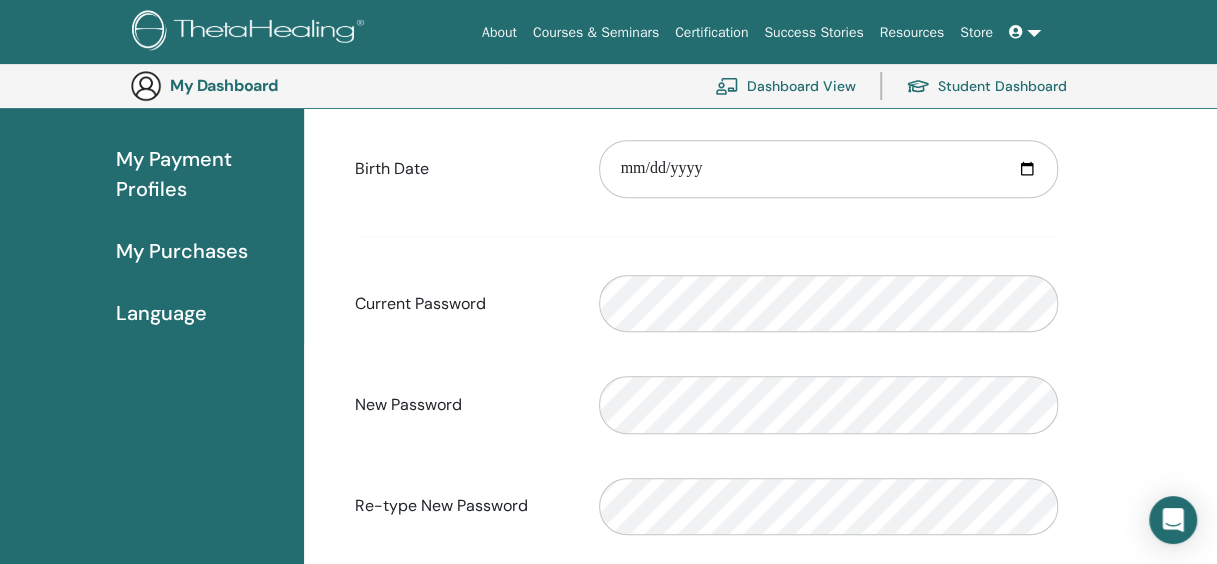click on "**********" at bounding box center [760, 370] 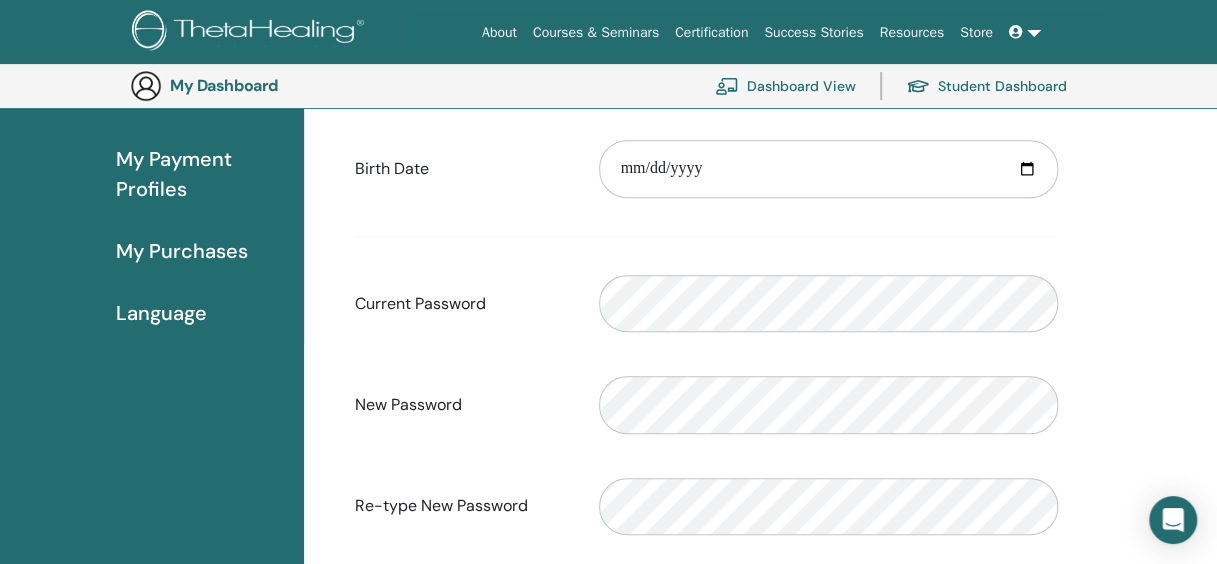 scroll, scrollTop: 544, scrollLeft: 0, axis: vertical 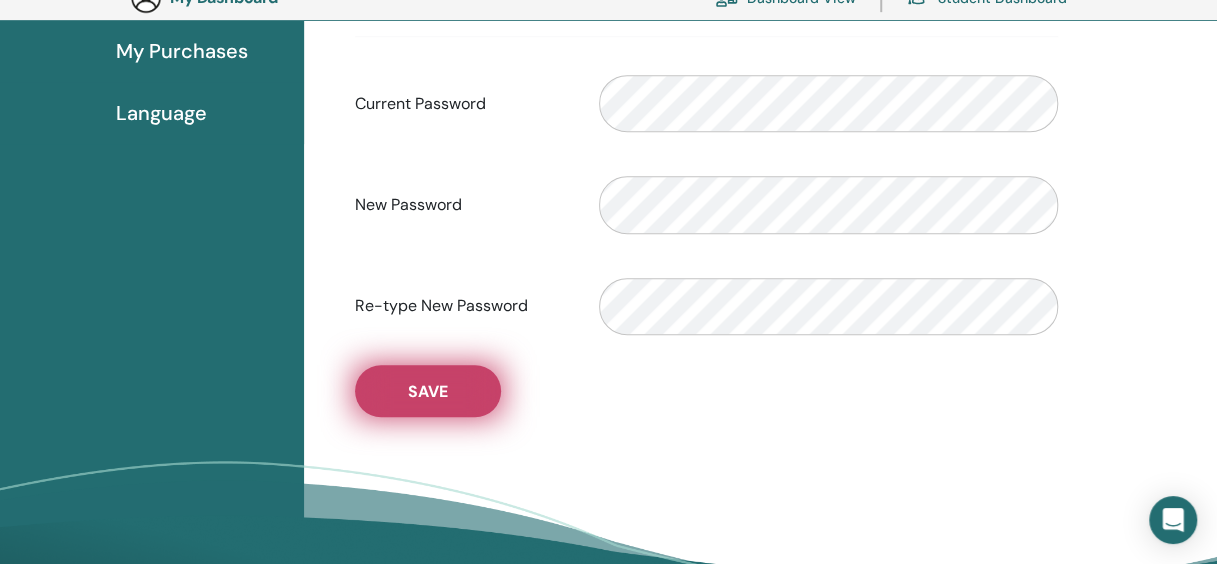 click on "Save" at bounding box center (428, 391) 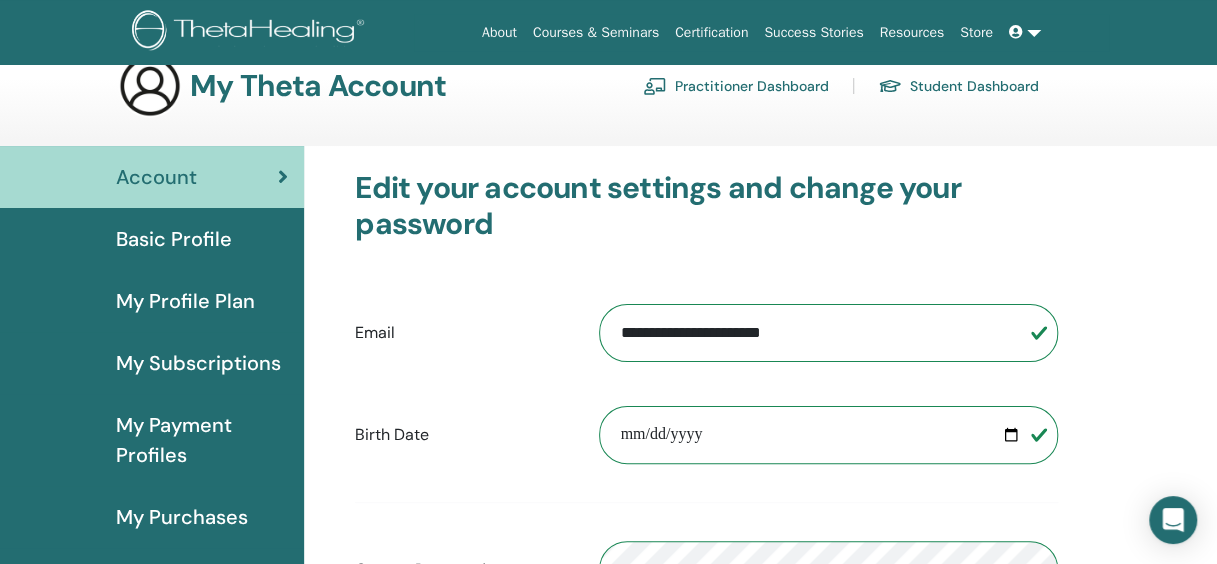 scroll, scrollTop: 0, scrollLeft: 0, axis: both 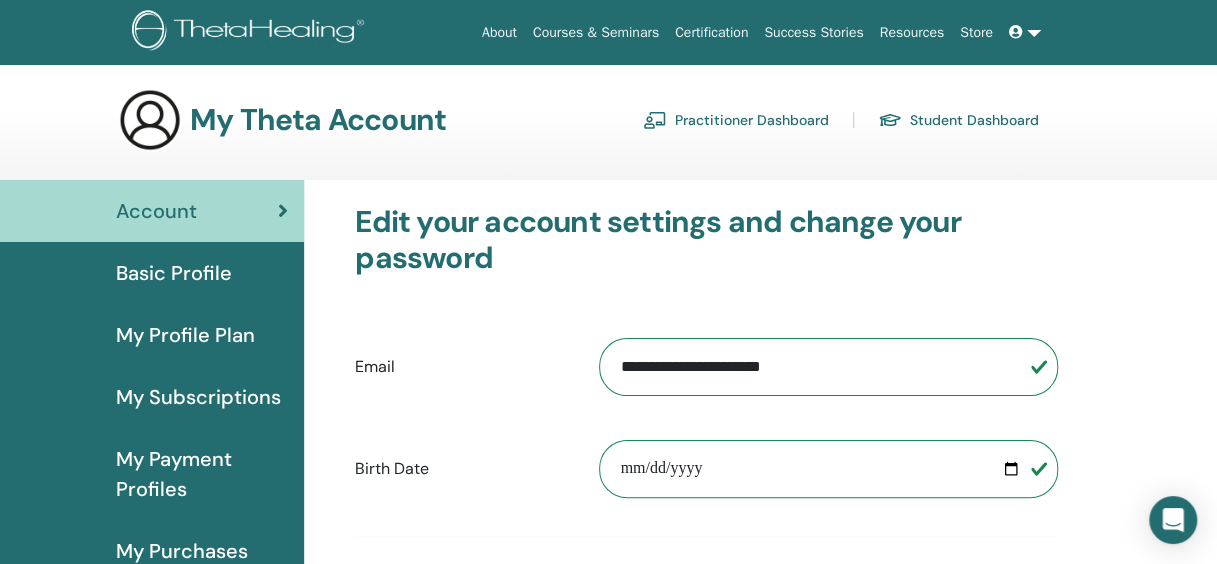 click on "My Subscriptions" at bounding box center [198, 397] 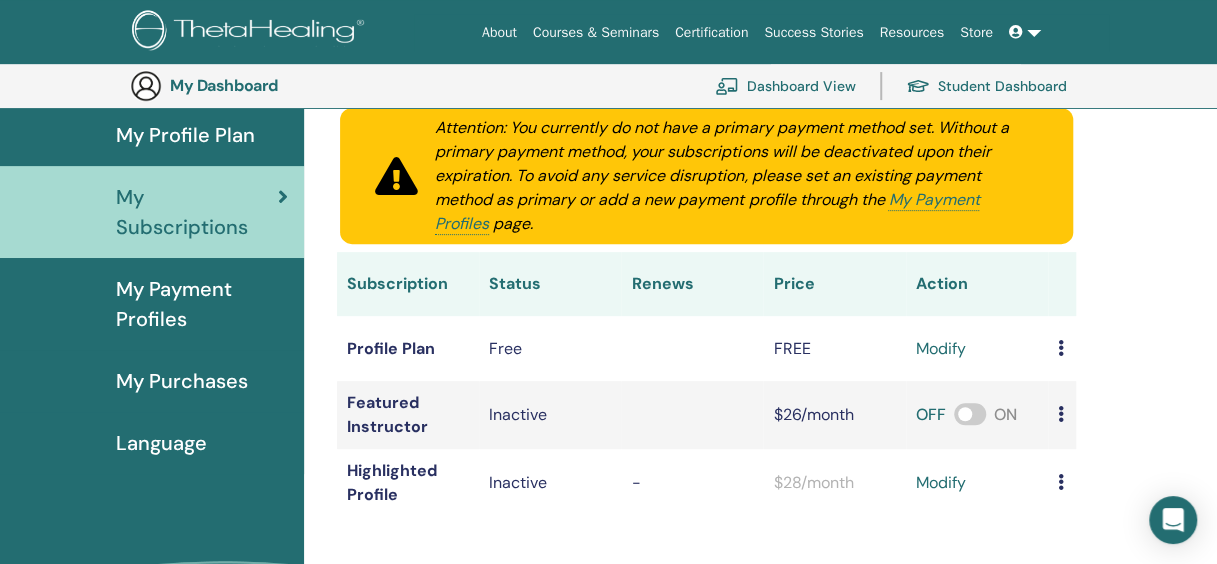 scroll, scrollTop: 344, scrollLeft: 0, axis: vertical 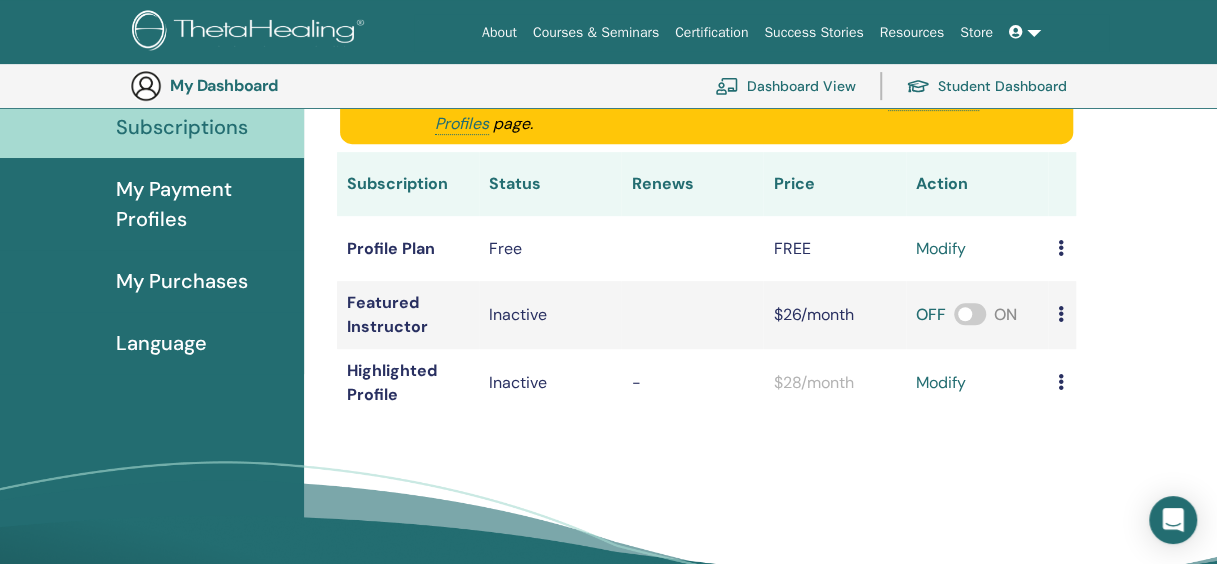 click at bounding box center [1061, 314] 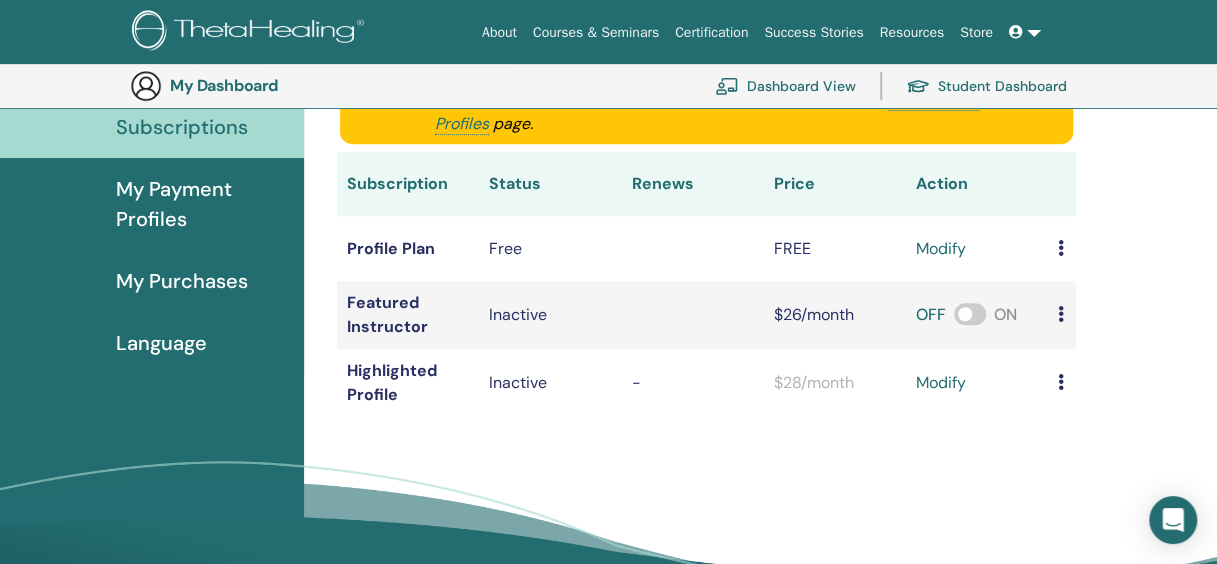 click on "Subscribe to Our Newsletter
Receive regular ThetaHealing updates!
Theta Healing
What is ThetaHealing" at bounding box center [608, 792] 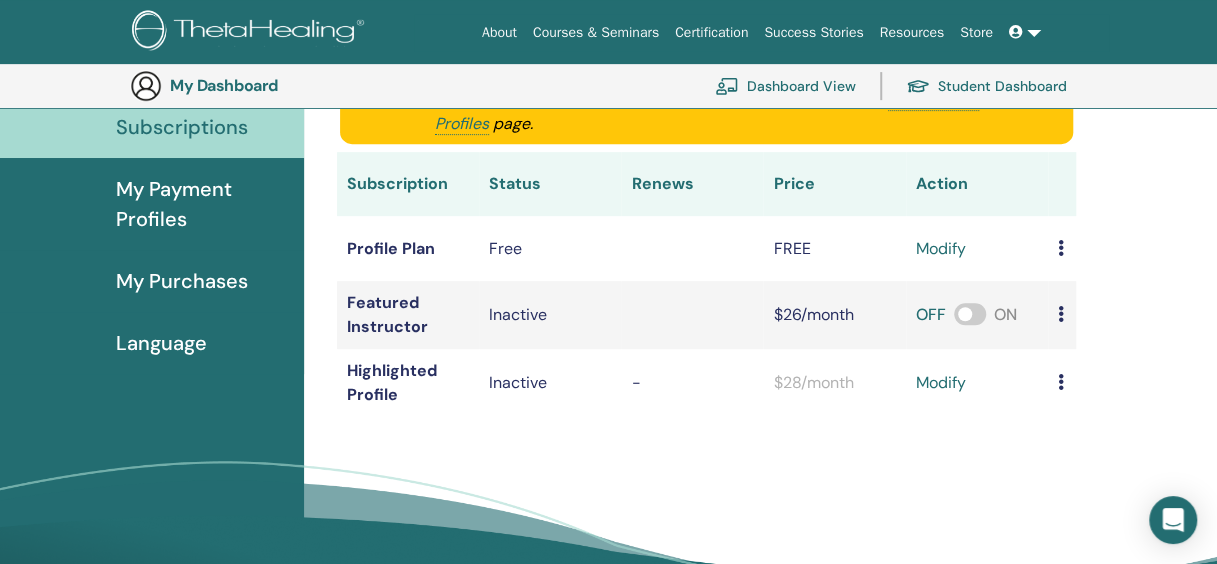 drag, startPoint x: 377, startPoint y: 338, endPoint x: 824, endPoint y: 496, distance: 474.1023 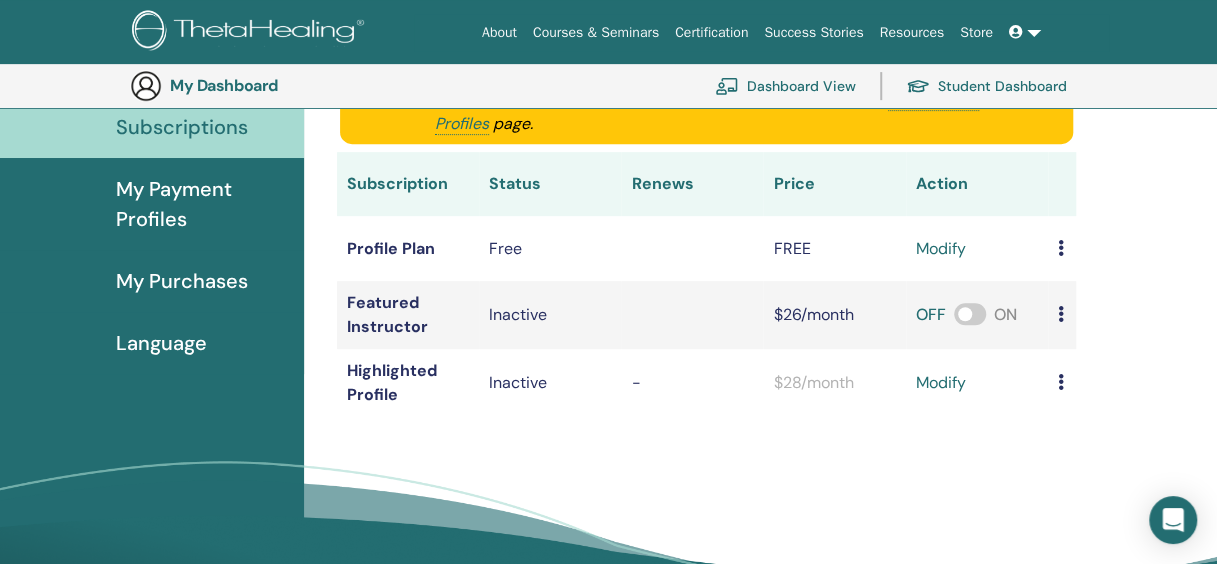 click at bounding box center [1062, 383] 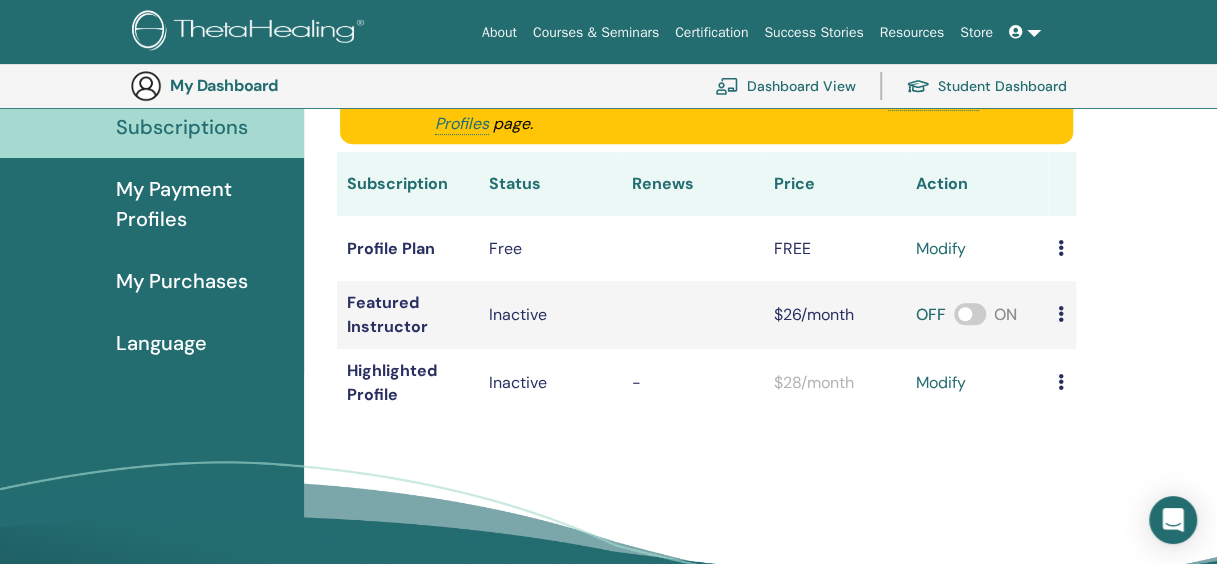 click at bounding box center (1061, 382) 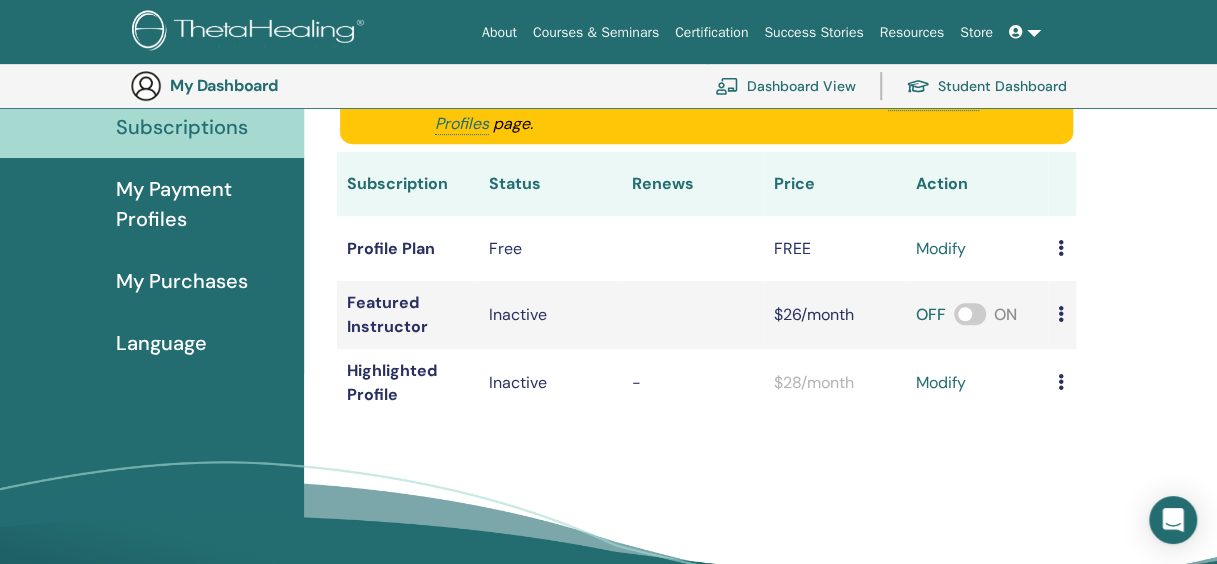 click on "Subscribe to Our Newsletter
Receive regular ThetaHealing updates!
Theta Healing
What is ThetaHealing" at bounding box center [608, 792] 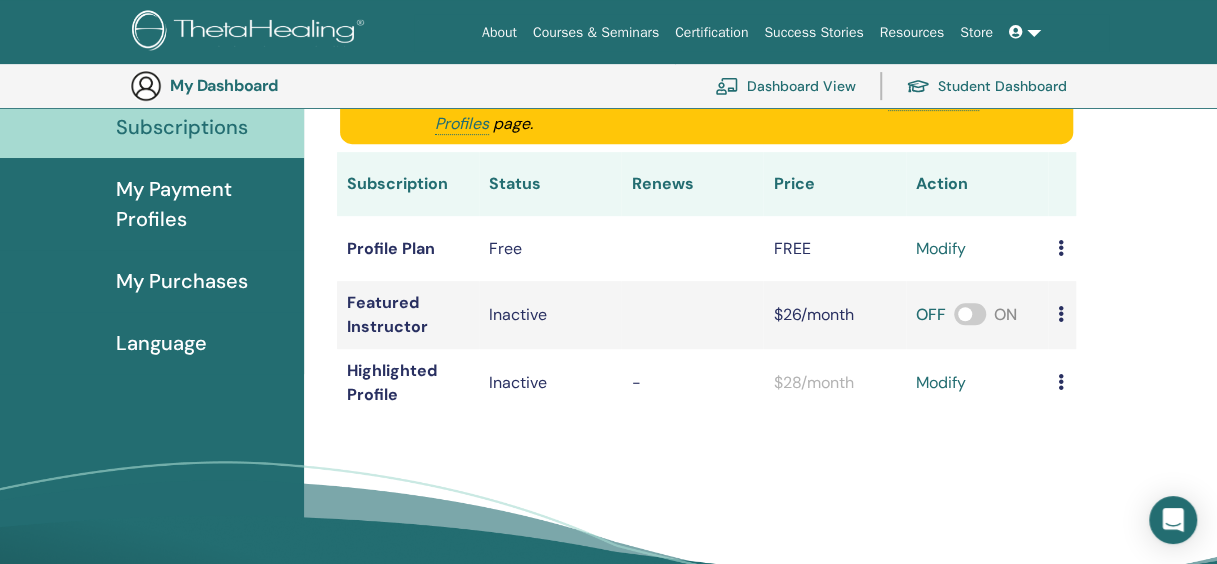 click on "Student Dashboard" at bounding box center (986, 86) 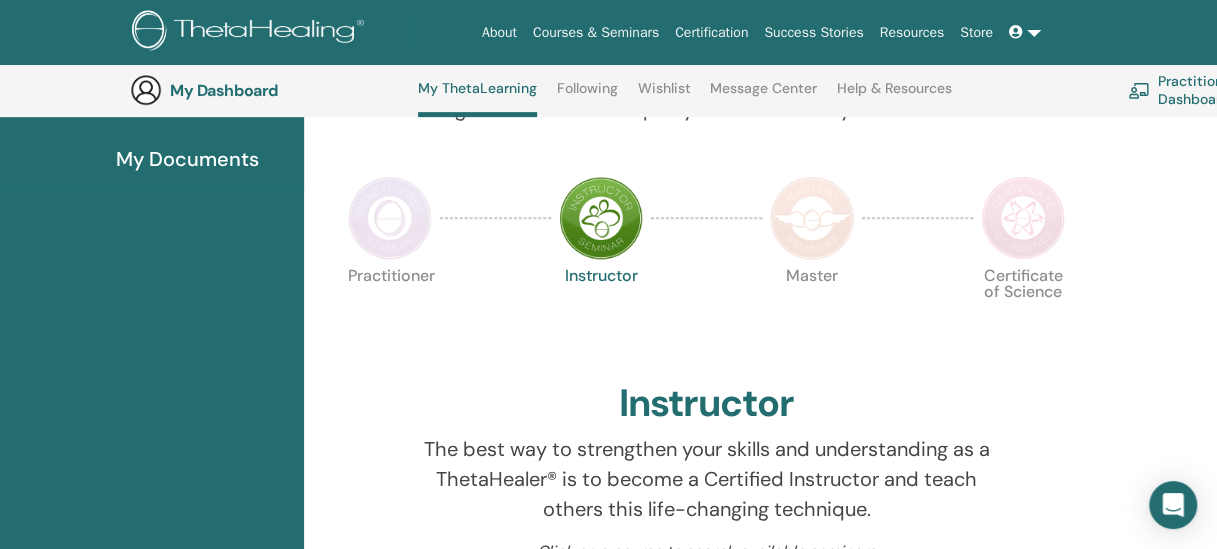 scroll, scrollTop: 152, scrollLeft: 0, axis: vertical 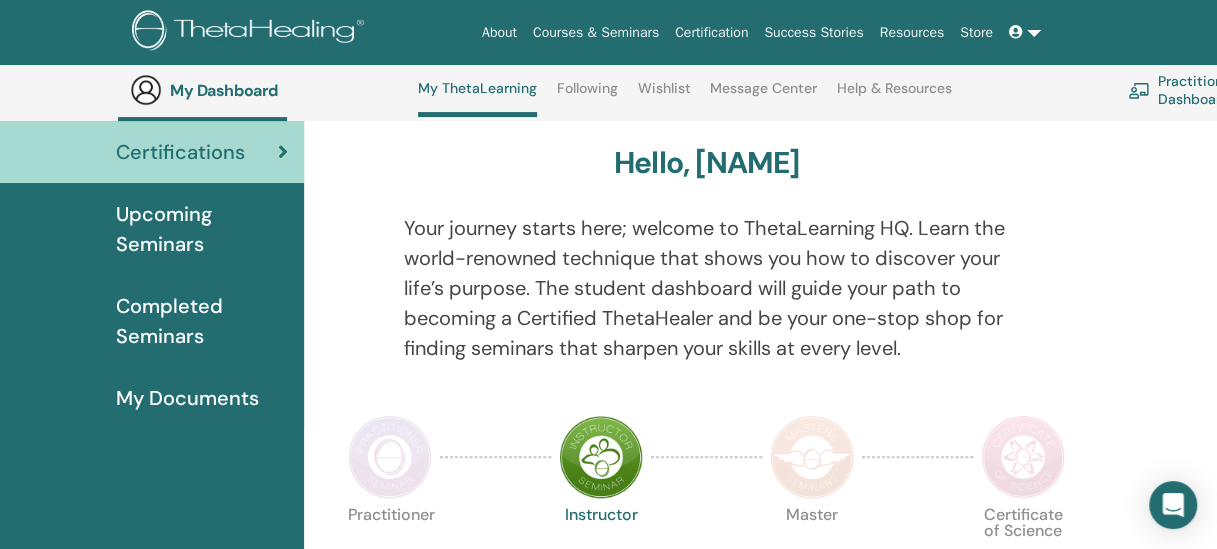 click on "My Documents" at bounding box center (187, 398) 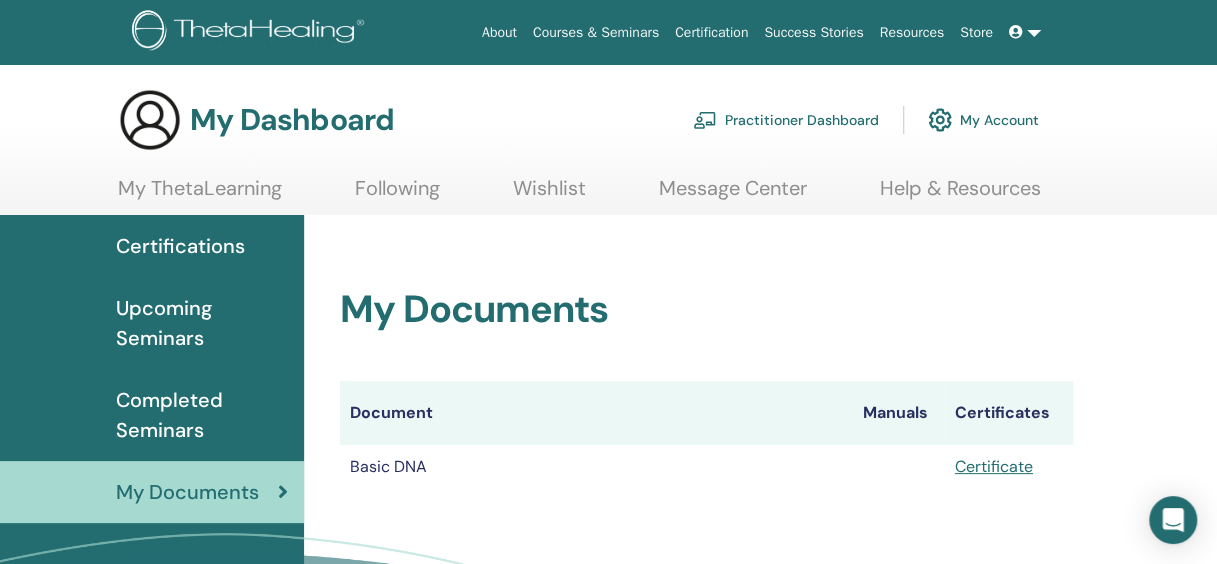 scroll, scrollTop: 100, scrollLeft: 0, axis: vertical 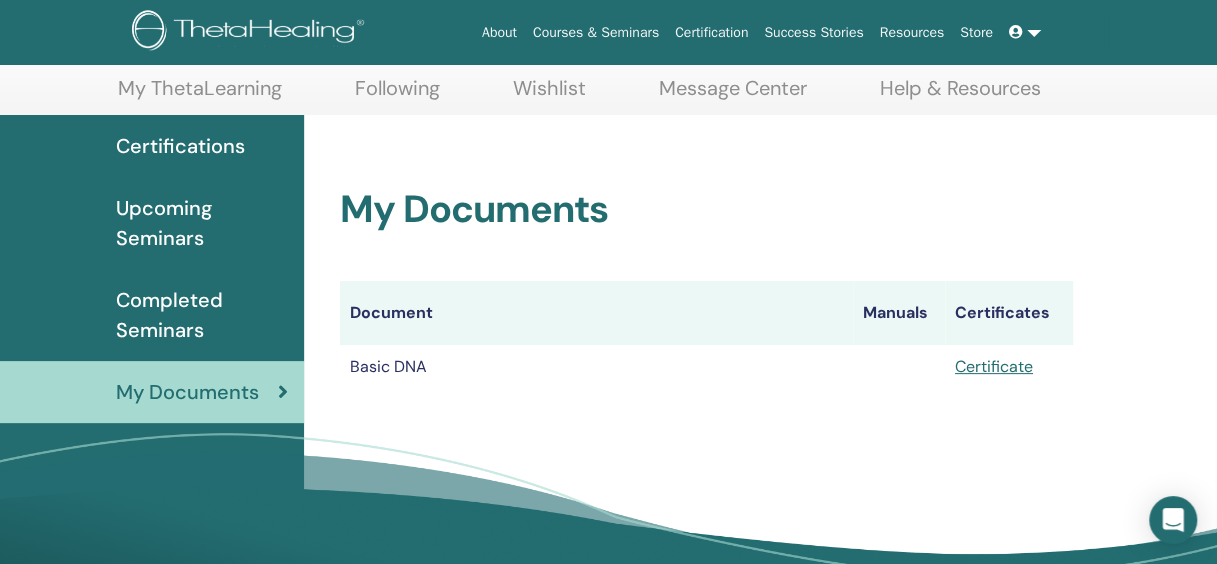 click on "Upcoming Seminars" at bounding box center [202, 223] 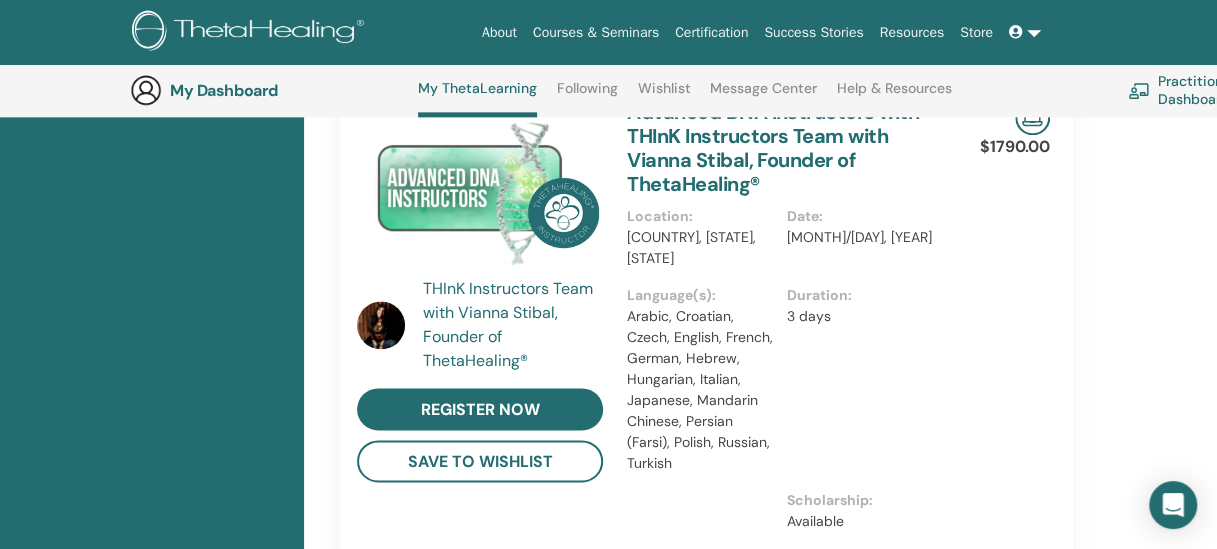 scroll, scrollTop: 1252, scrollLeft: 0, axis: vertical 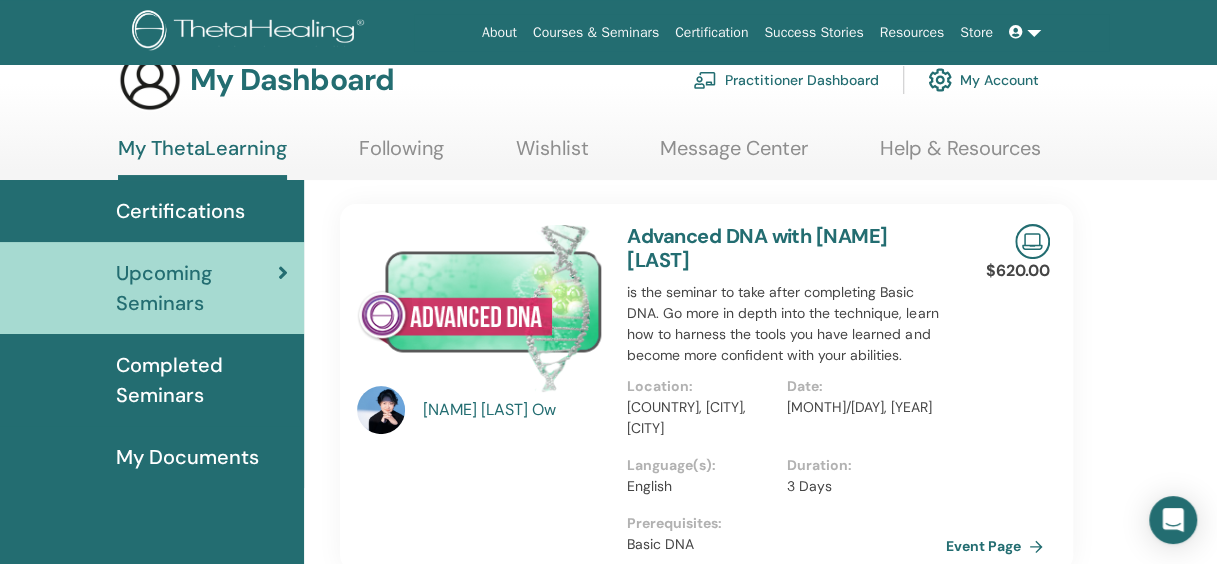 click on "Wishlist" at bounding box center (552, 155) 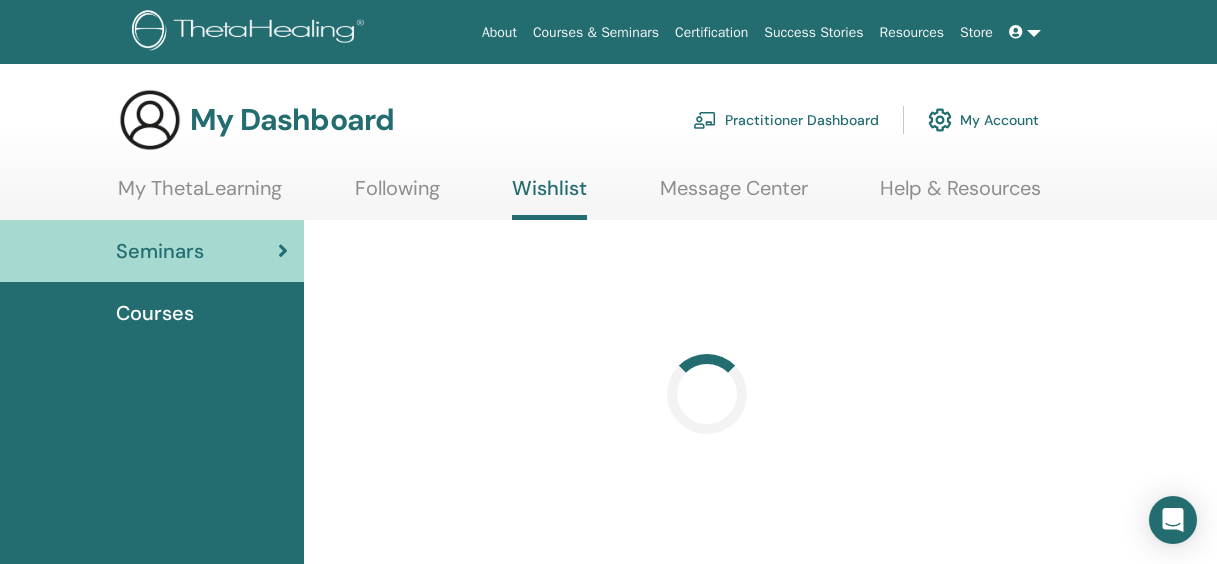 scroll, scrollTop: 0, scrollLeft: 0, axis: both 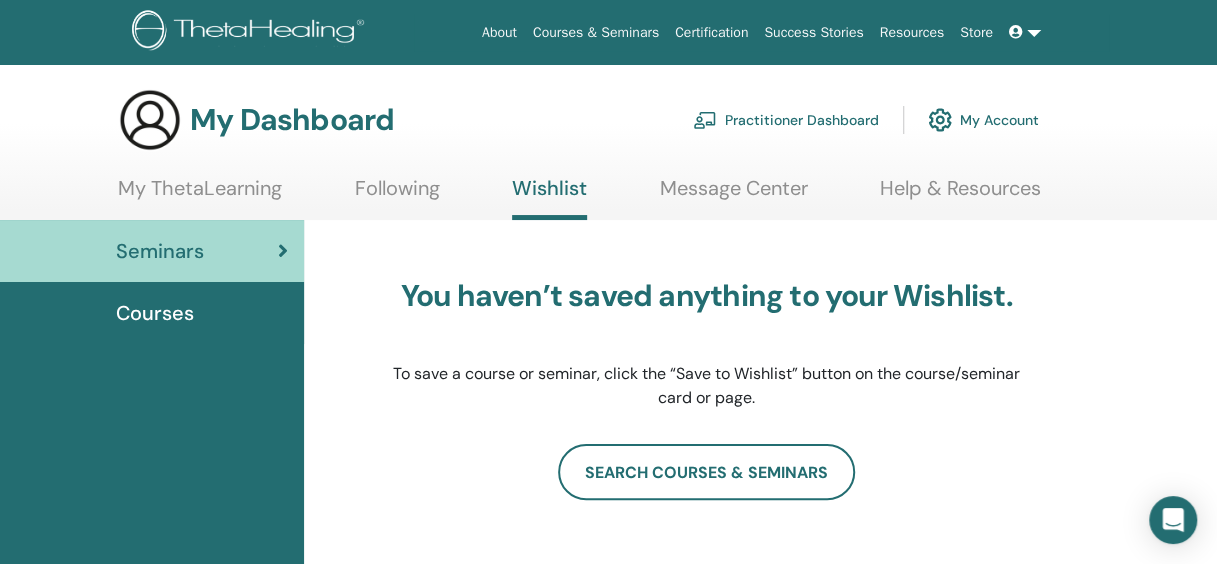 click on "Message Center" at bounding box center [734, 195] 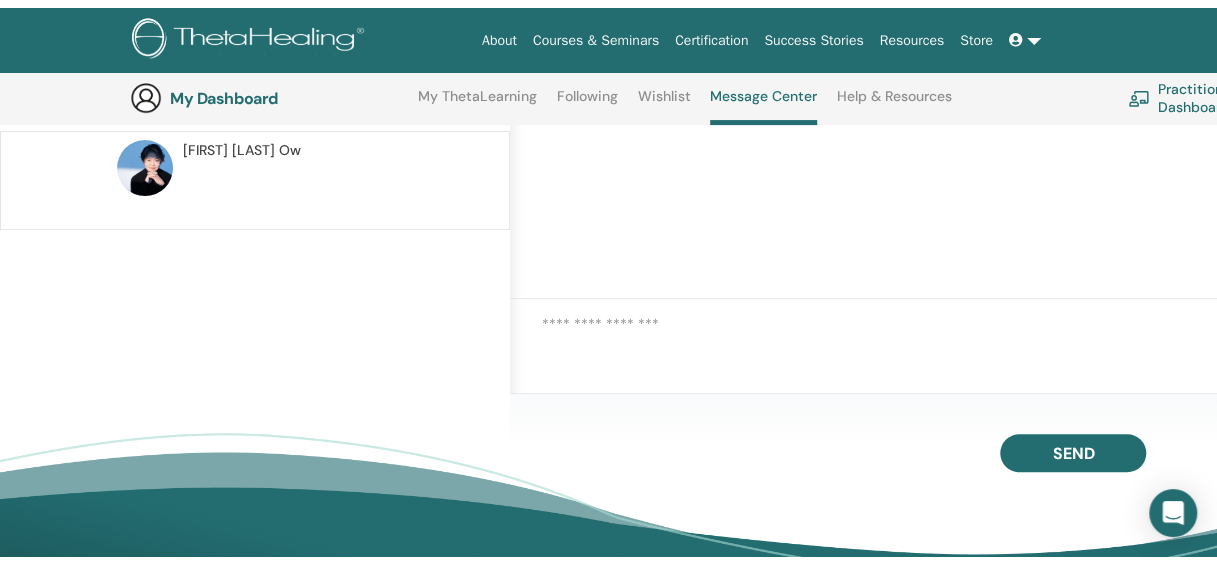 scroll, scrollTop: 0, scrollLeft: 0, axis: both 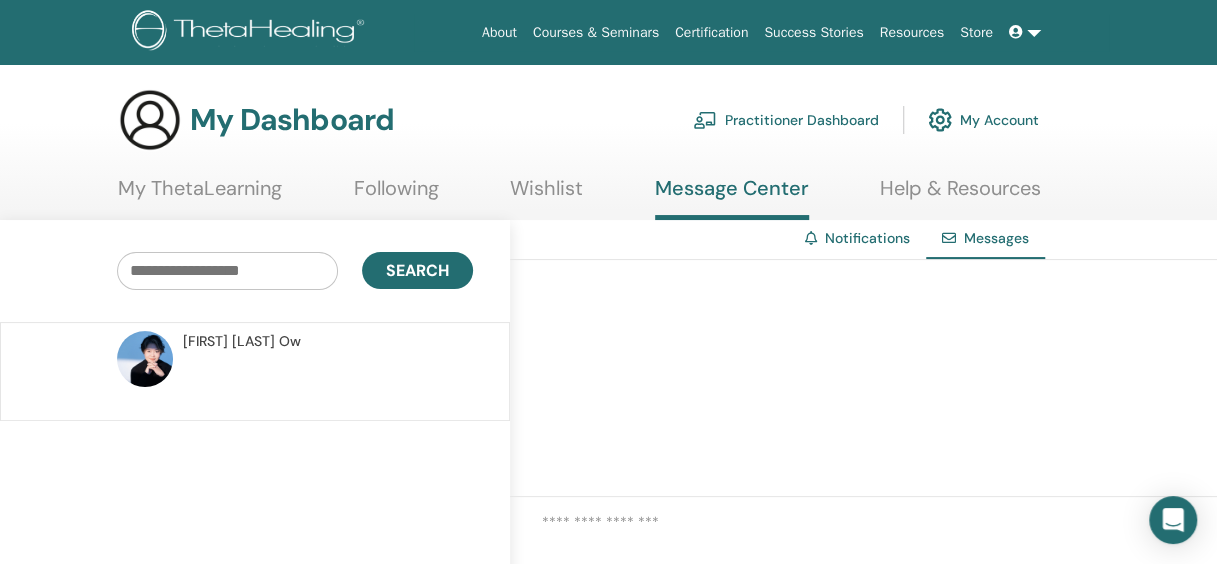 click on "My ThetaLearning" at bounding box center [200, 195] 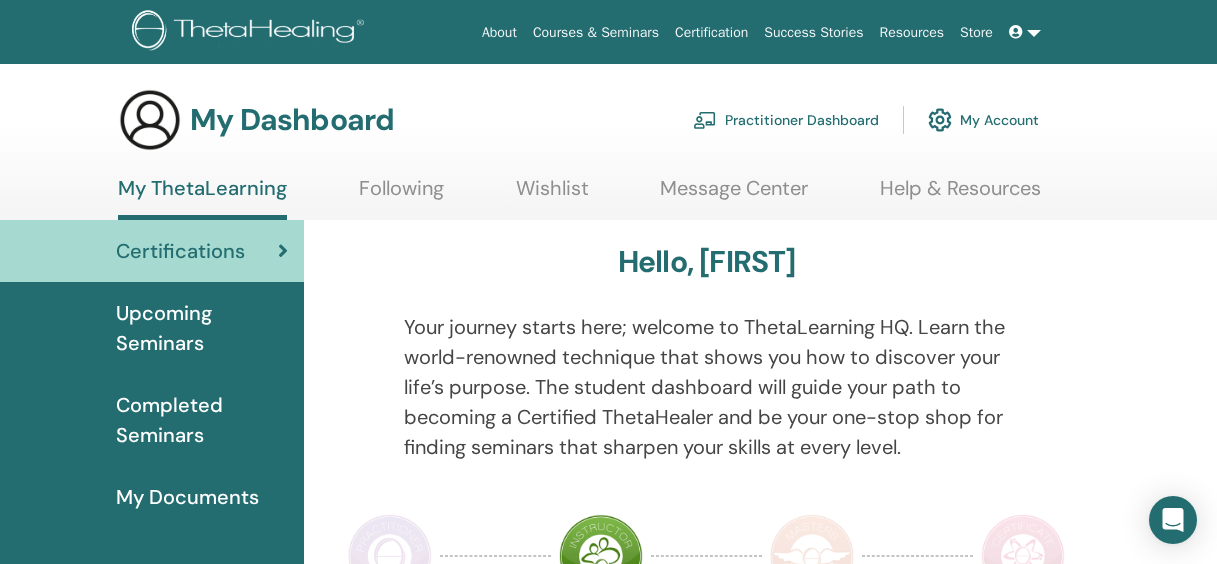 scroll, scrollTop: 0, scrollLeft: 0, axis: both 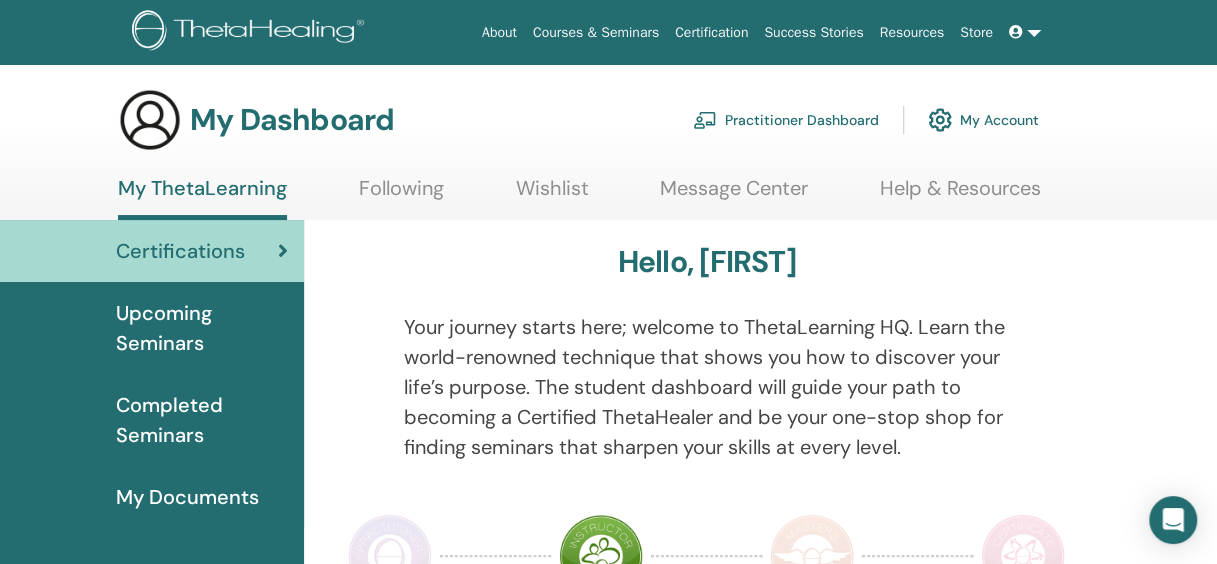click on "Courses & Seminars" at bounding box center [596, 32] 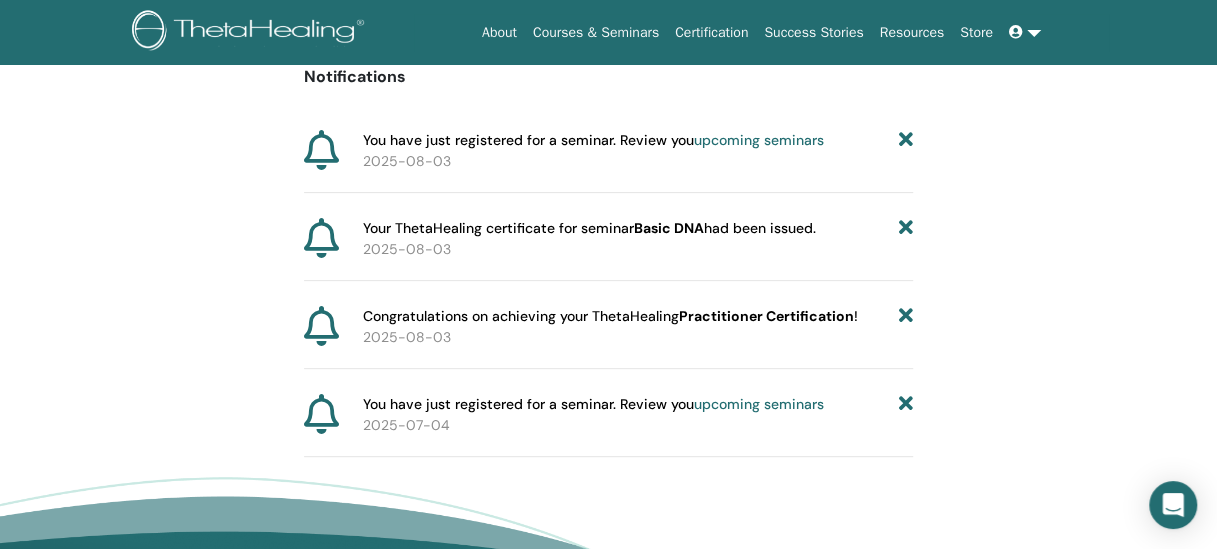 scroll, scrollTop: 248, scrollLeft: 0, axis: vertical 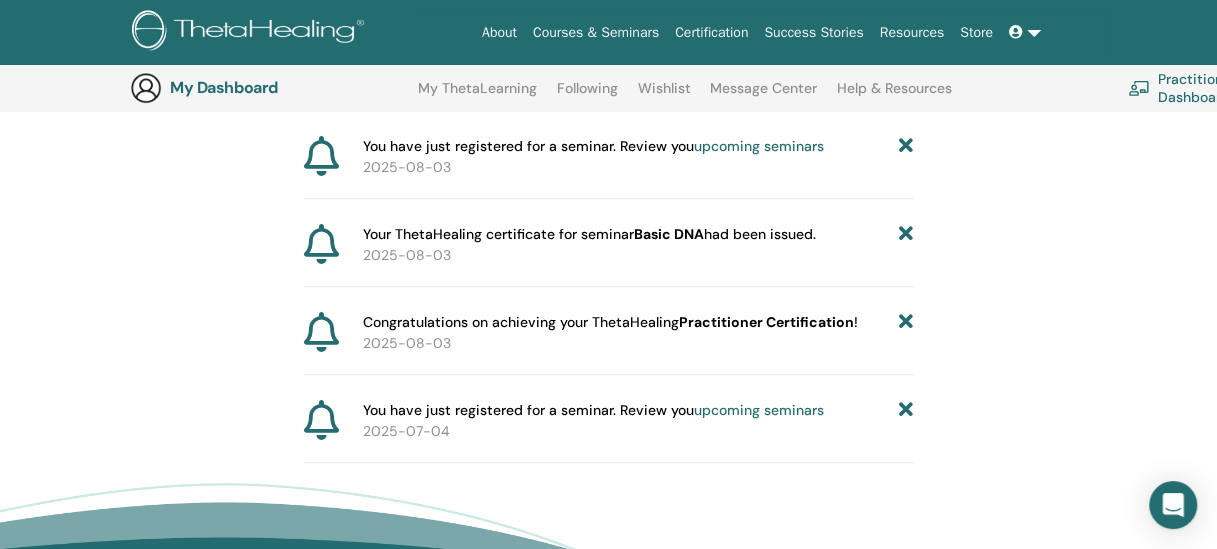 click on "upcoming seminars" at bounding box center (759, 410) 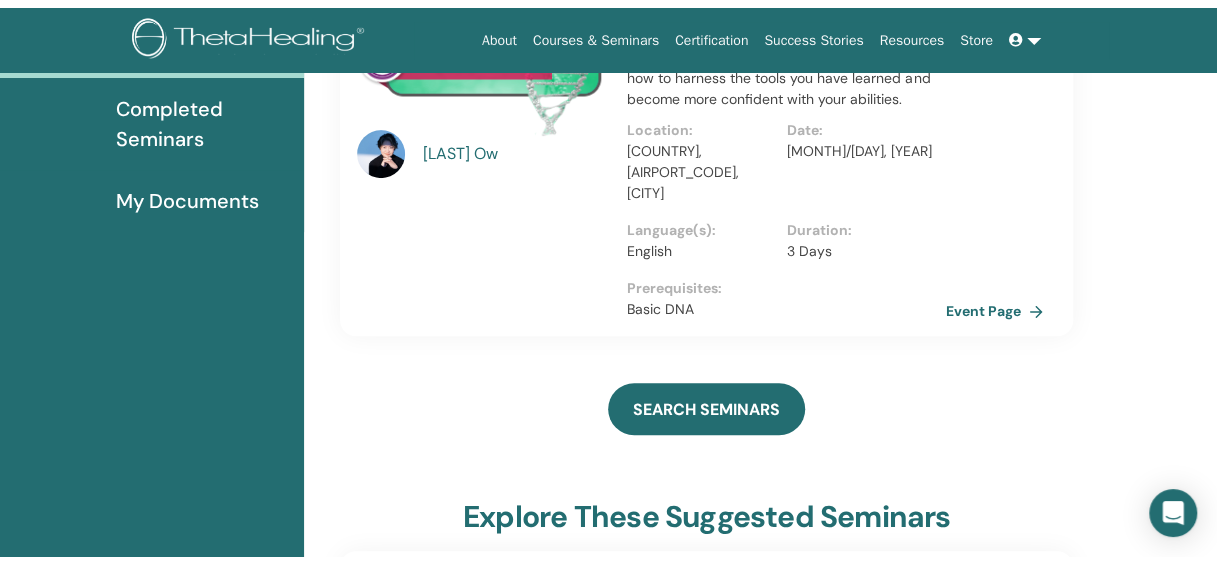 scroll, scrollTop: 0, scrollLeft: 0, axis: both 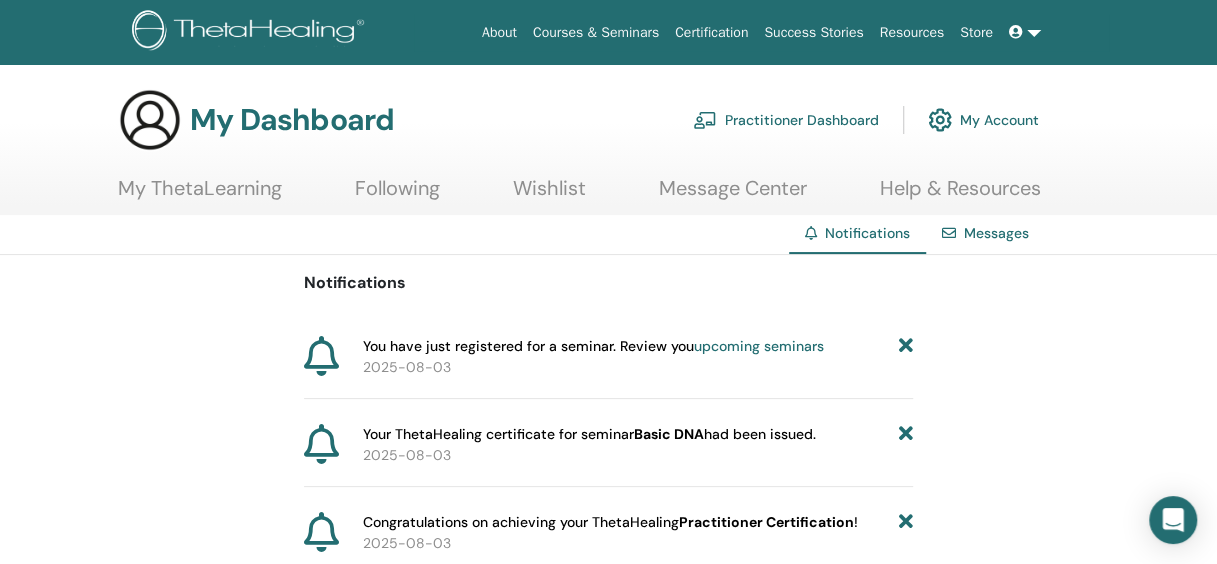 click on "upcoming seminars" at bounding box center (759, 346) 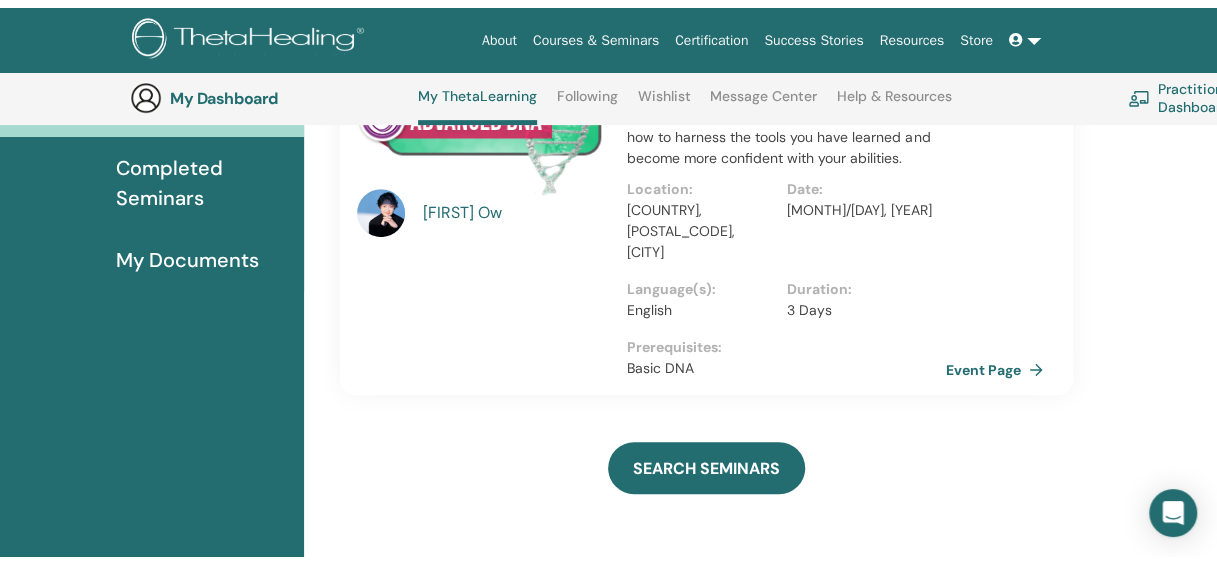 scroll, scrollTop: 0, scrollLeft: 0, axis: both 